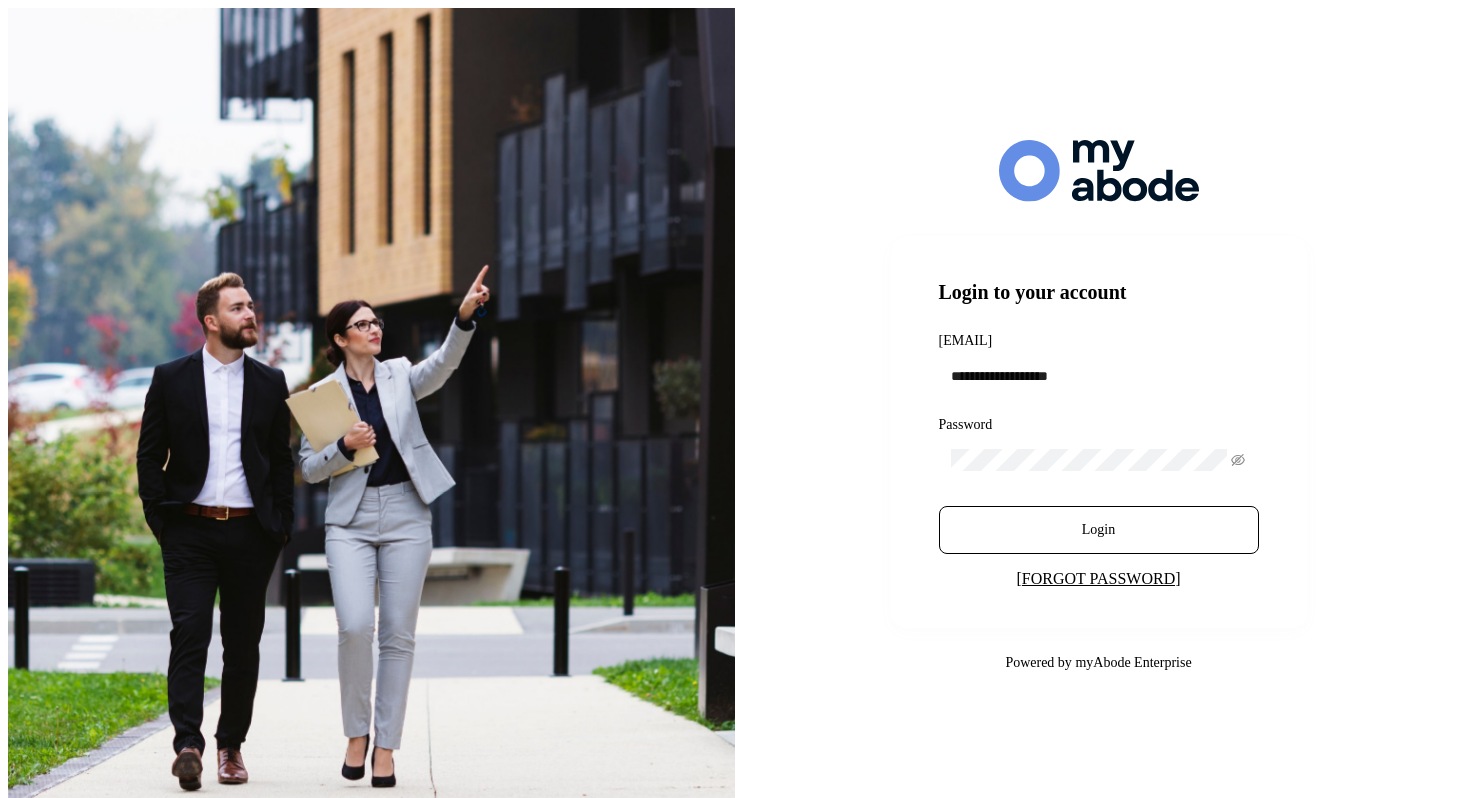 scroll, scrollTop: 0, scrollLeft: 0, axis: both 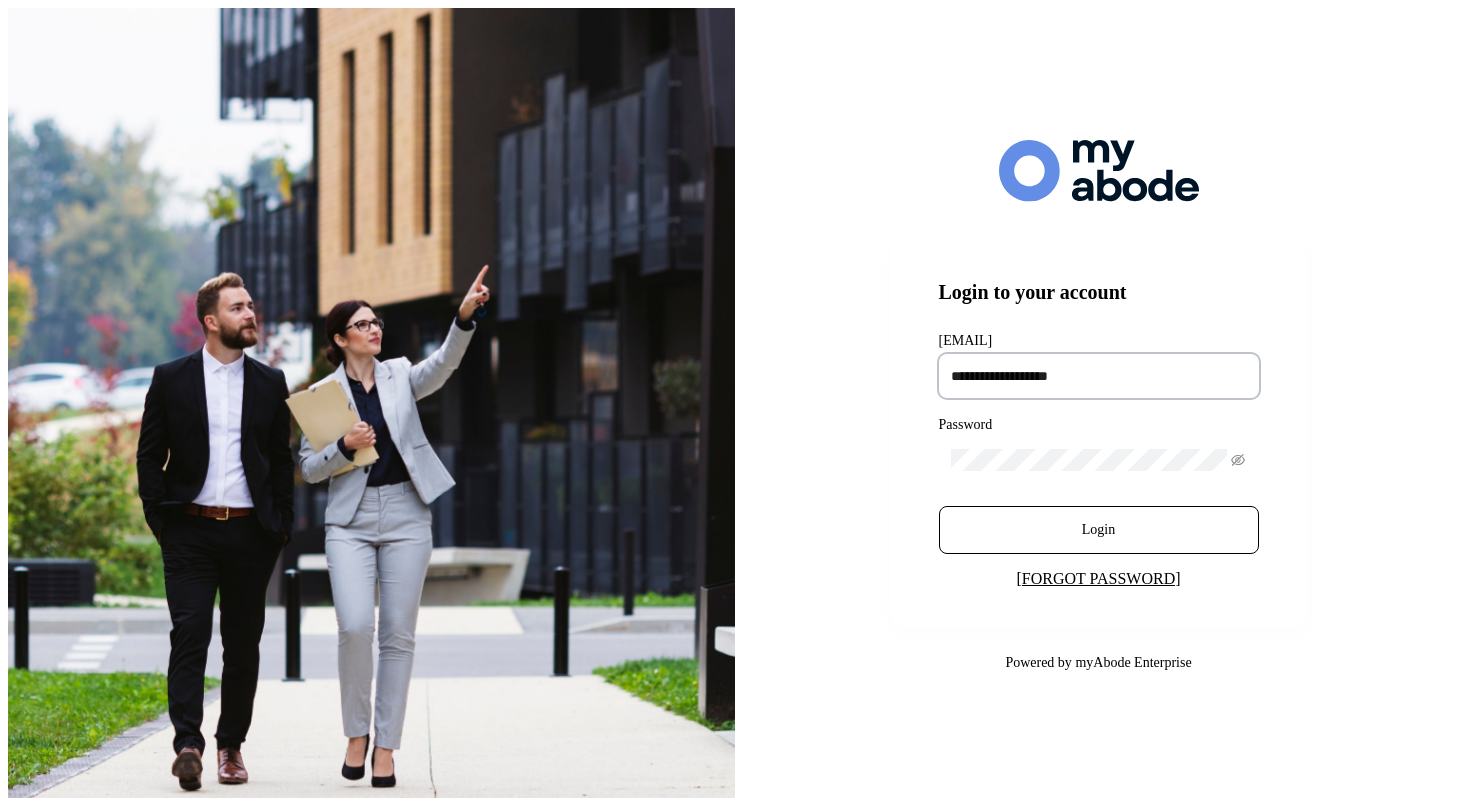 click at bounding box center [1099, 376] 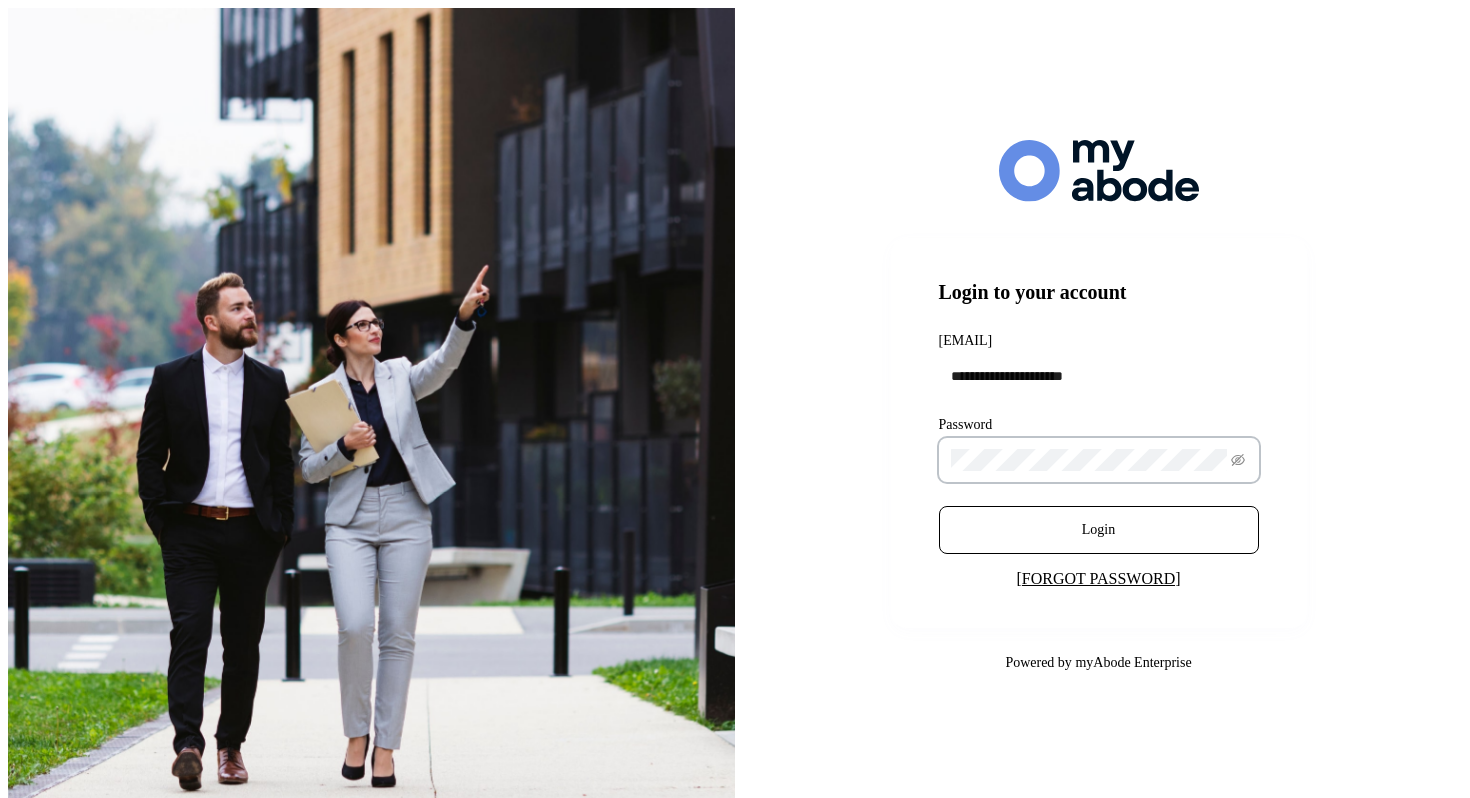 click on "Login" at bounding box center (1099, 530) 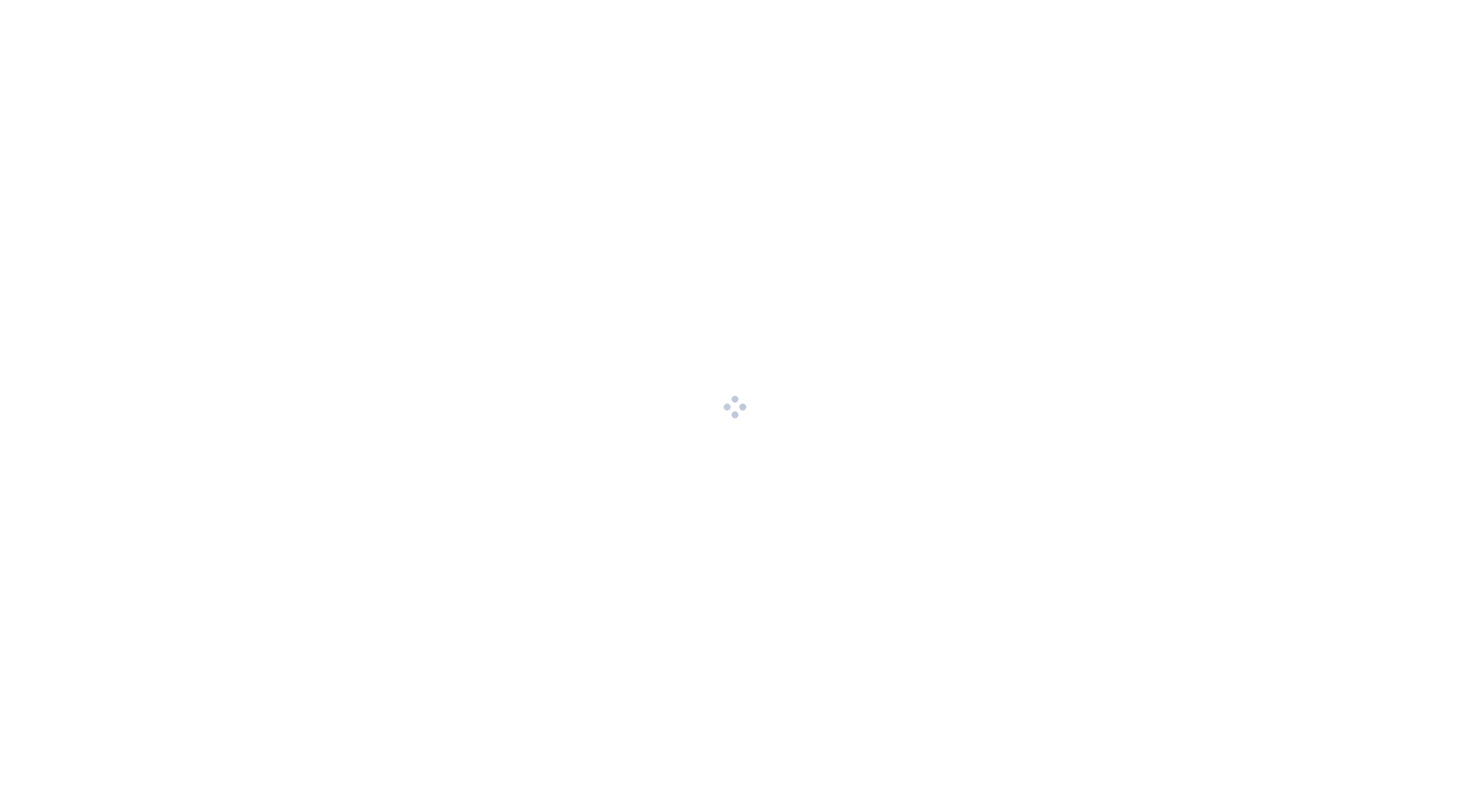 scroll, scrollTop: 0, scrollLeft: 0, axis: both 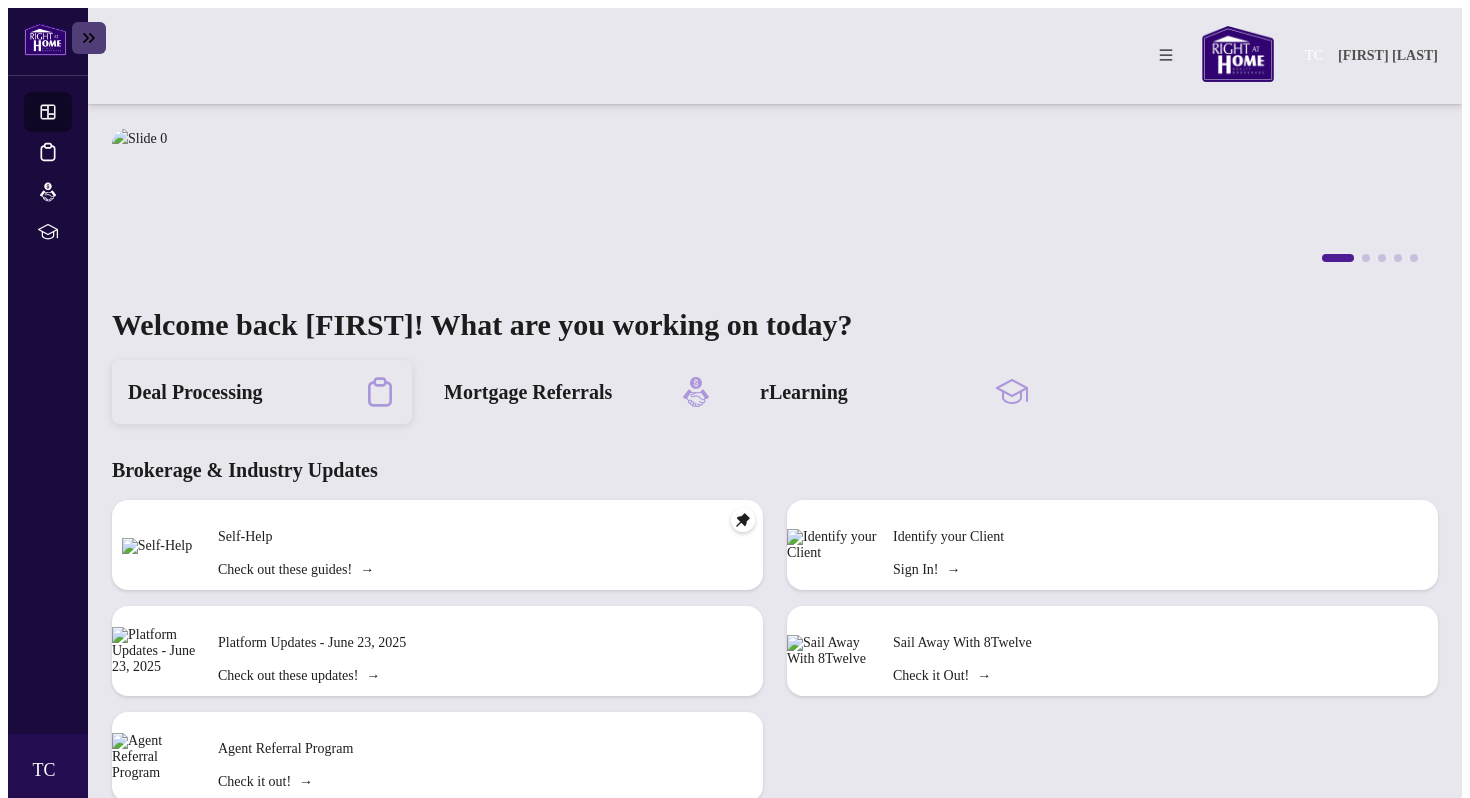 click on "Deal Processing" at bounding box center [195, 392] 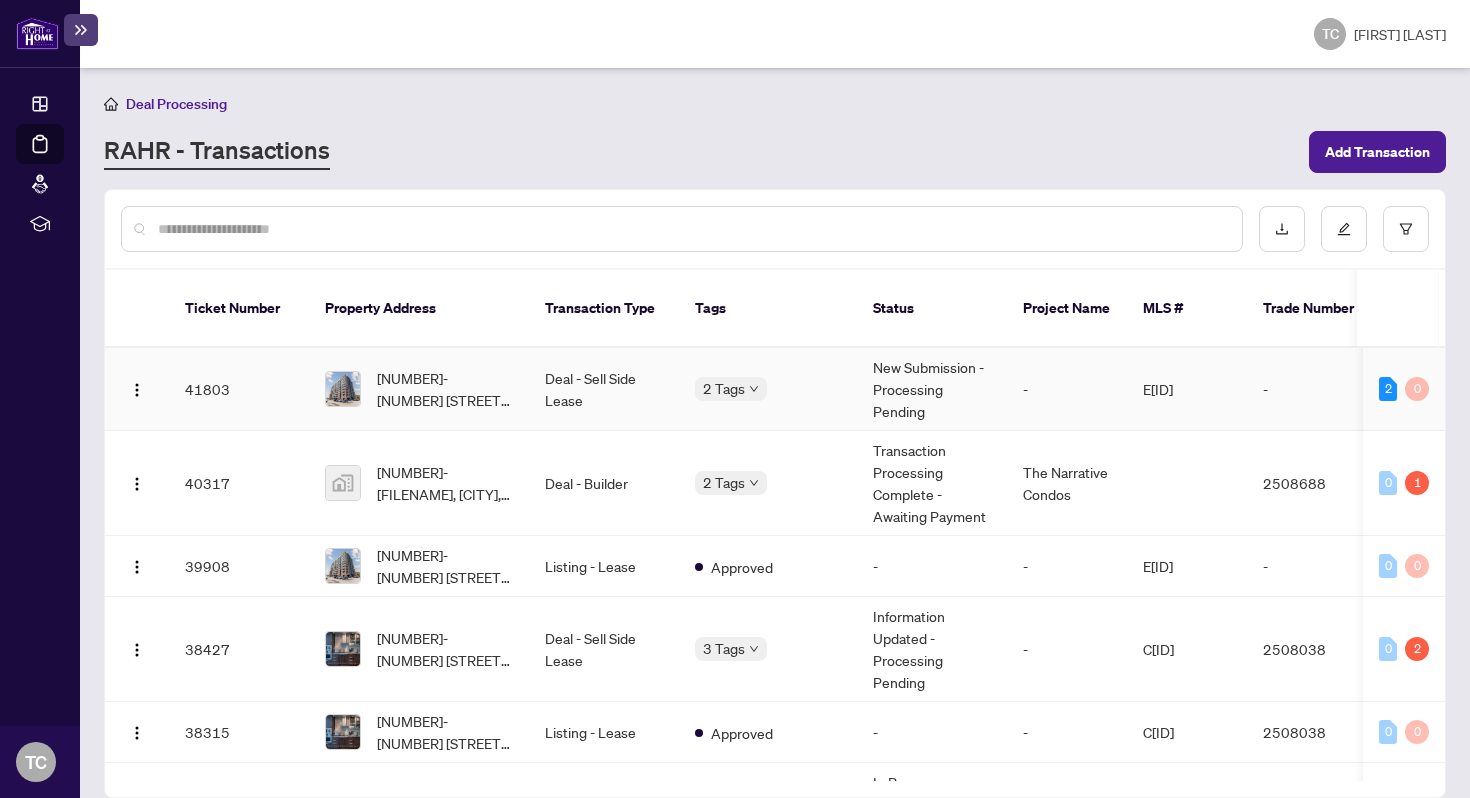 click on "Deal - Sell Side Lease" at bounding box center [604, 389] 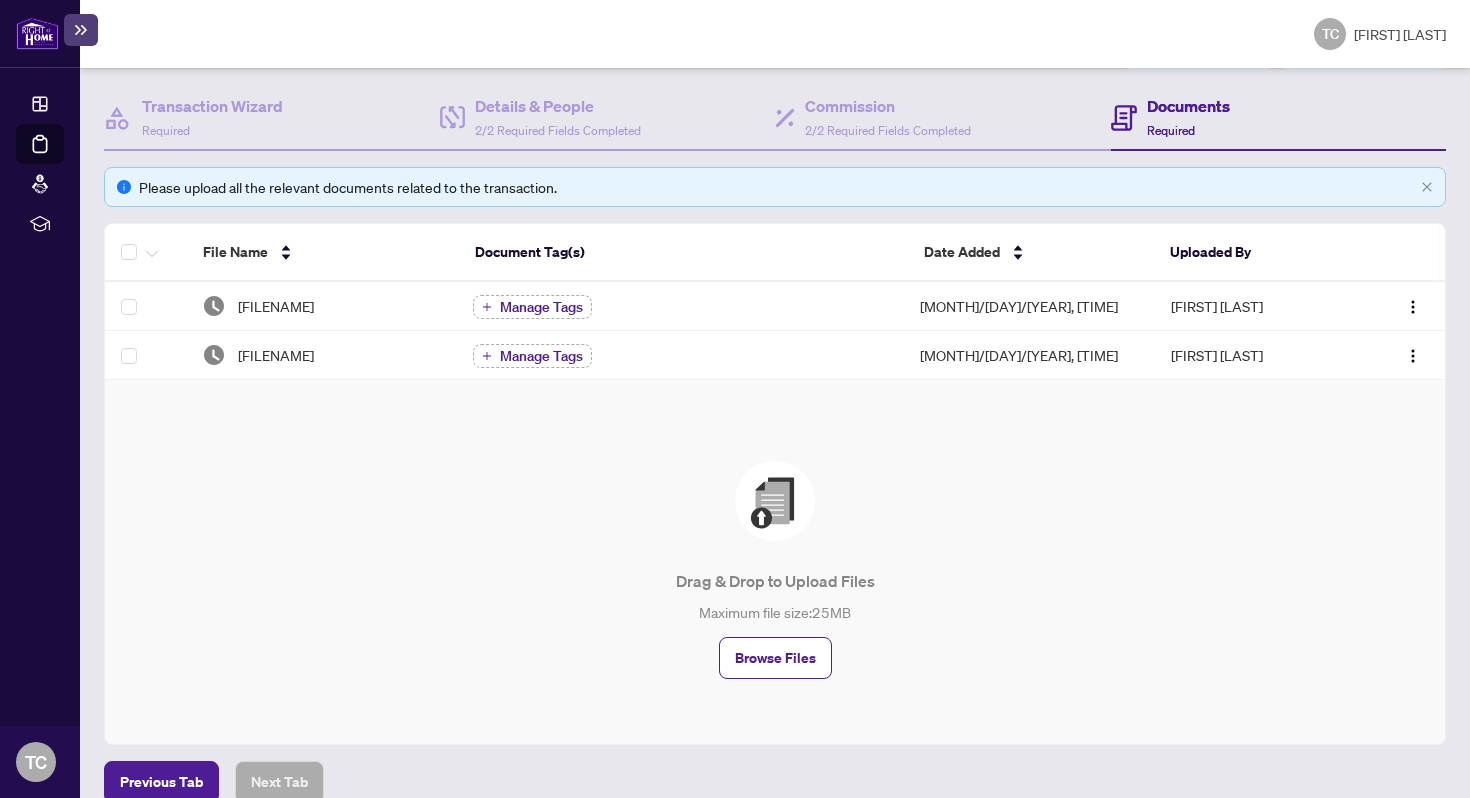scroll, scrollTop: 242, scrollLeft: 0, axis: vertical 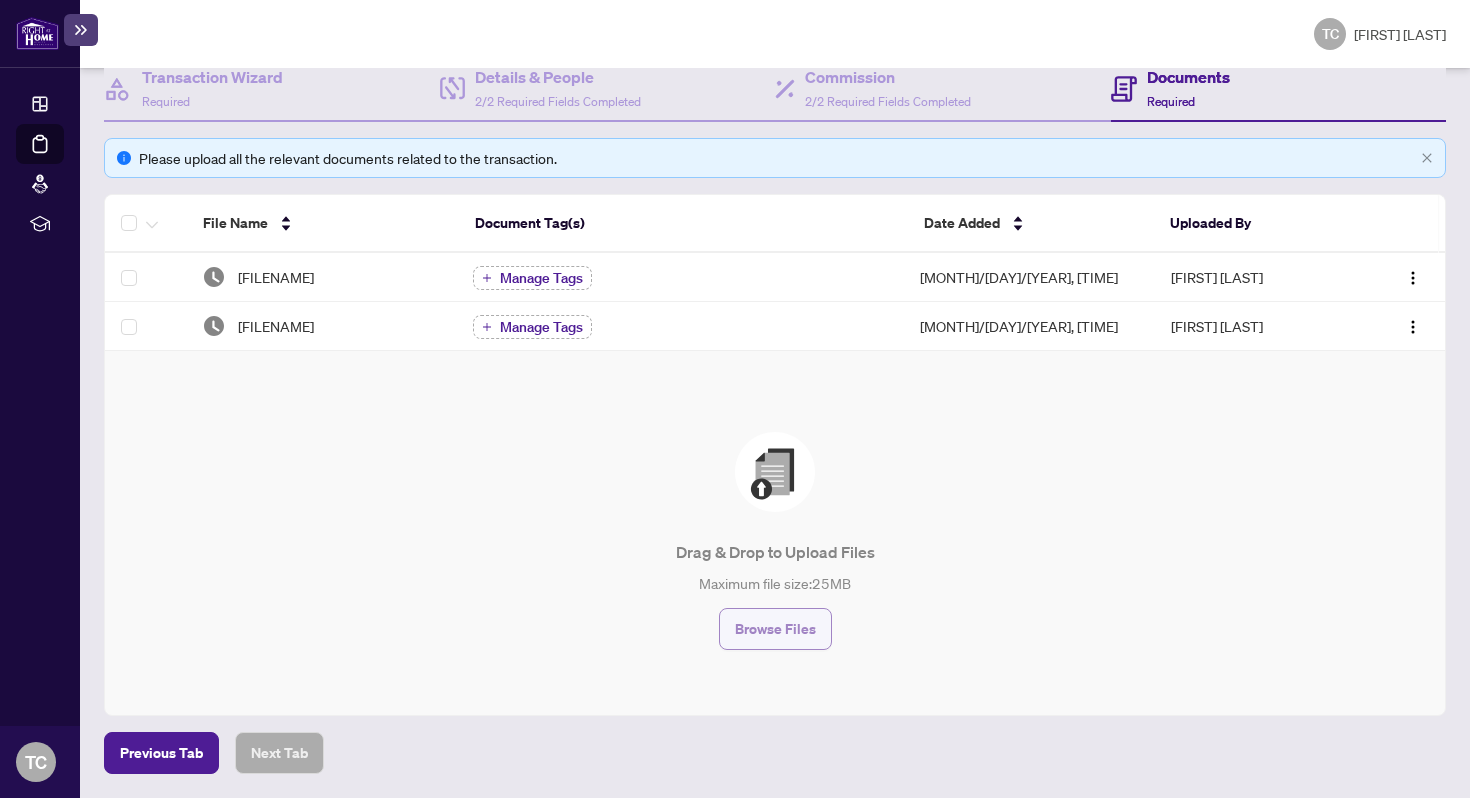 click on "Browse Files" at bounding box center [775, 629] 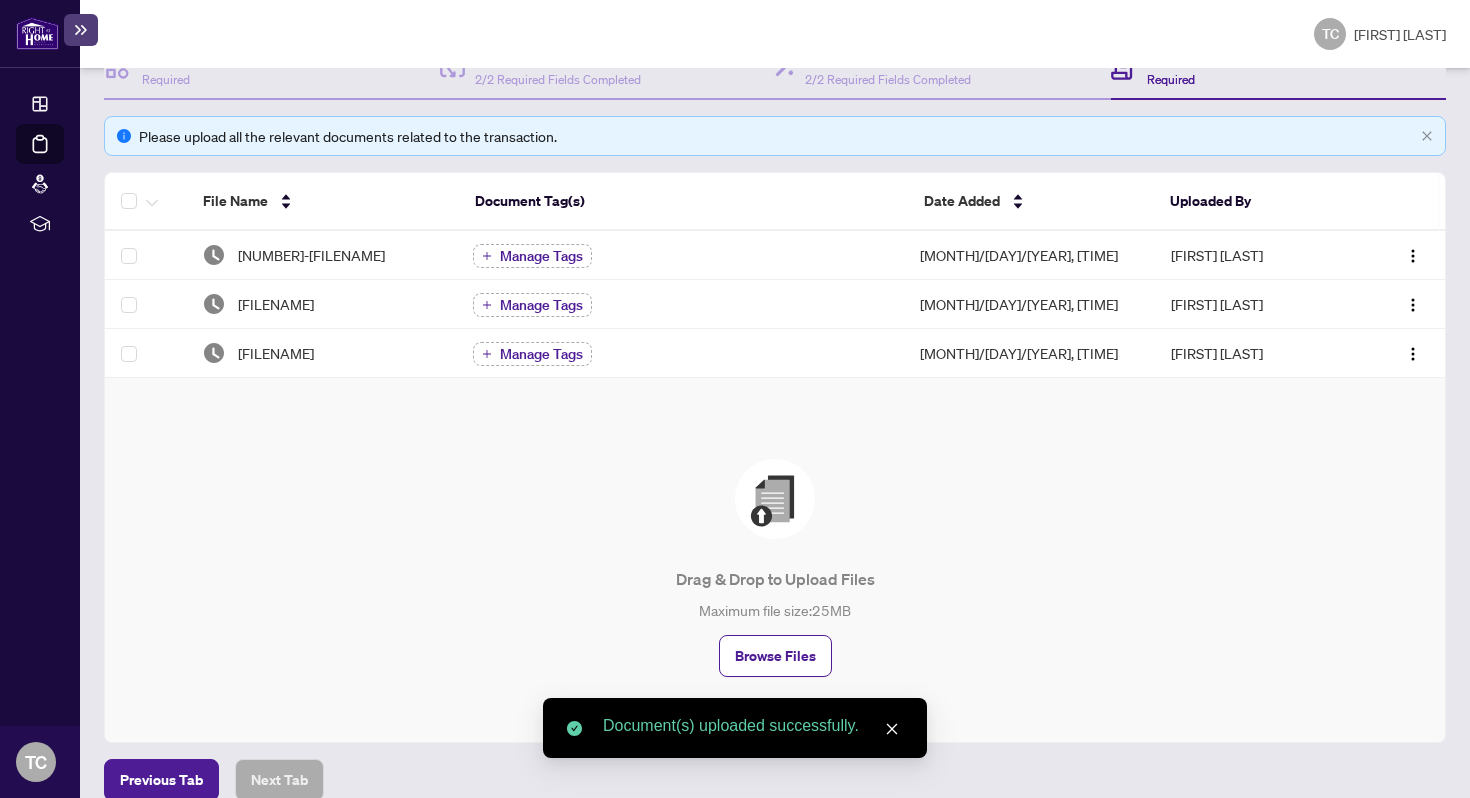 scroll, scrollTop: 0, scrollLeft: 0, axis: both 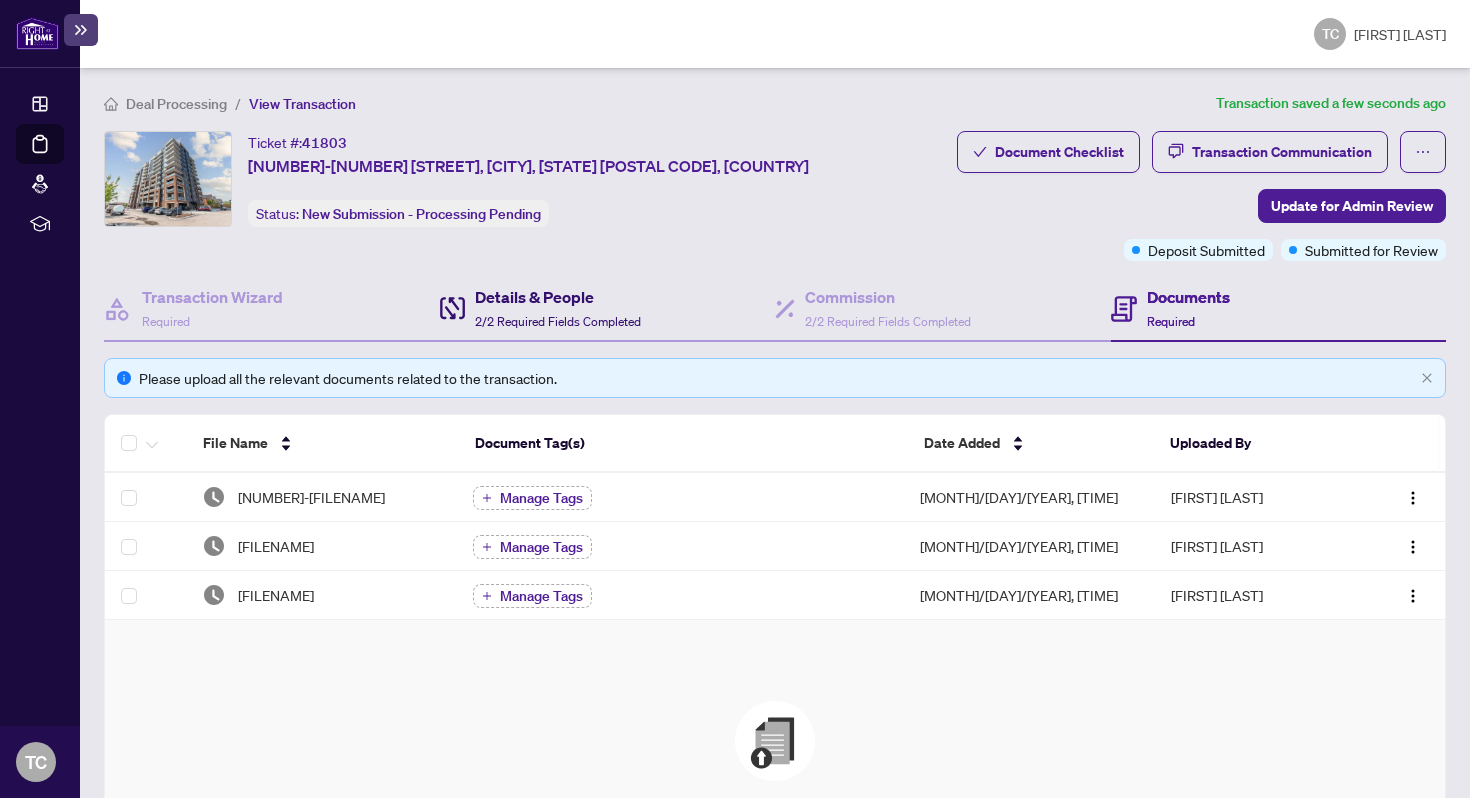 click on "Details & People 2/2 Required Fields Completed" at bounding box center [558, 308] 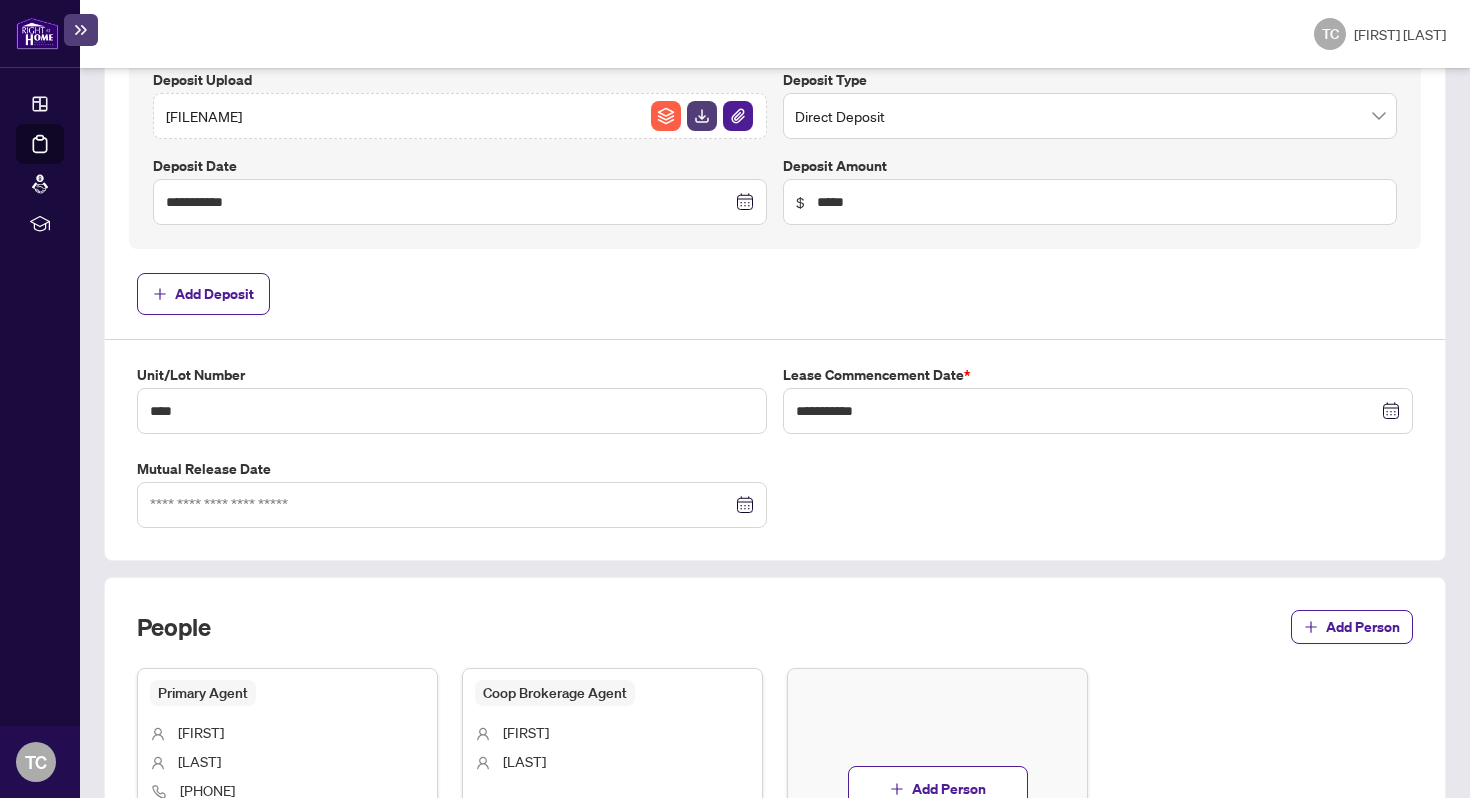 scroll, scrollTop: 1048, scrollLeft: 0, axis: vertical 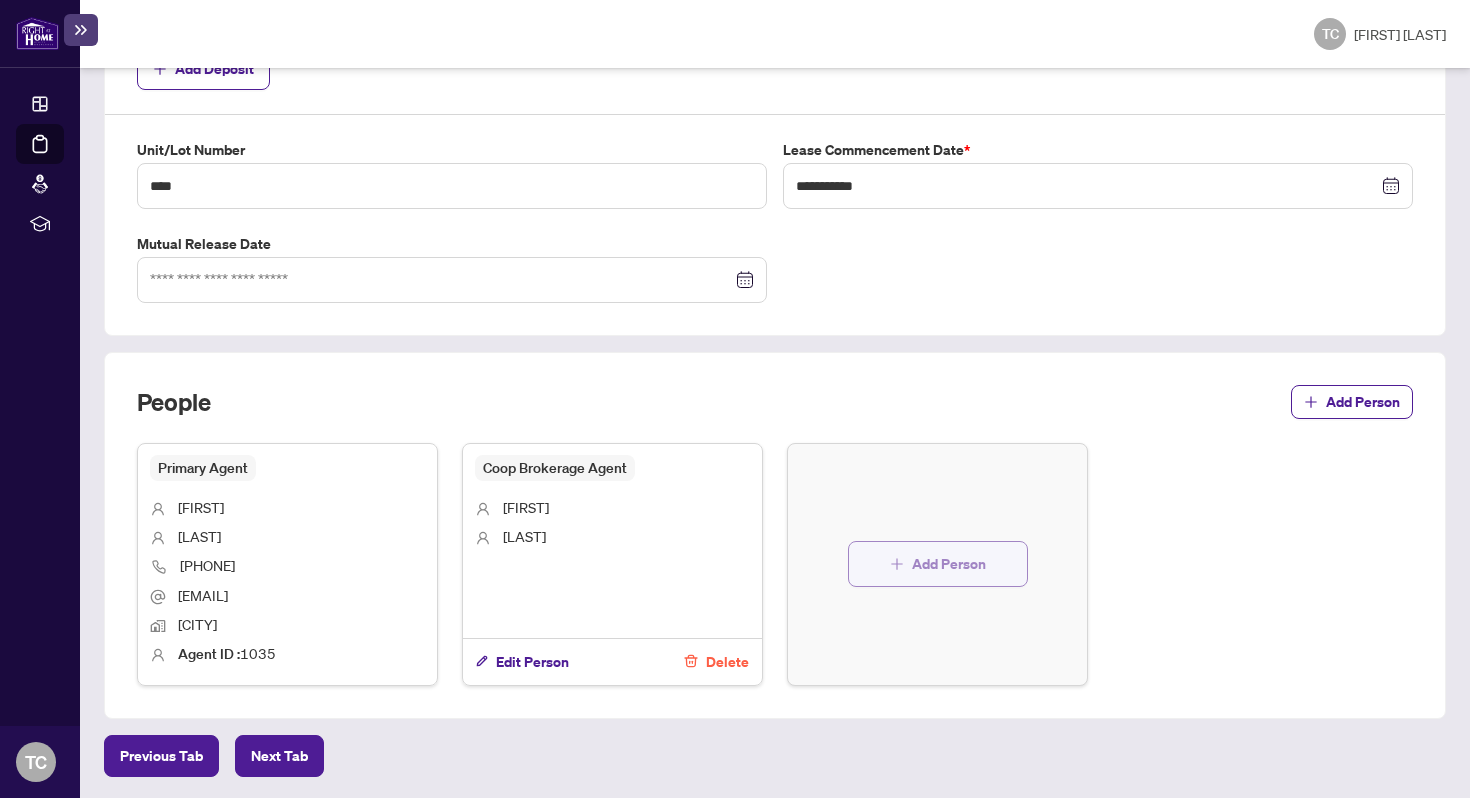 click on "Add Person" at bounding box center [949, 564] 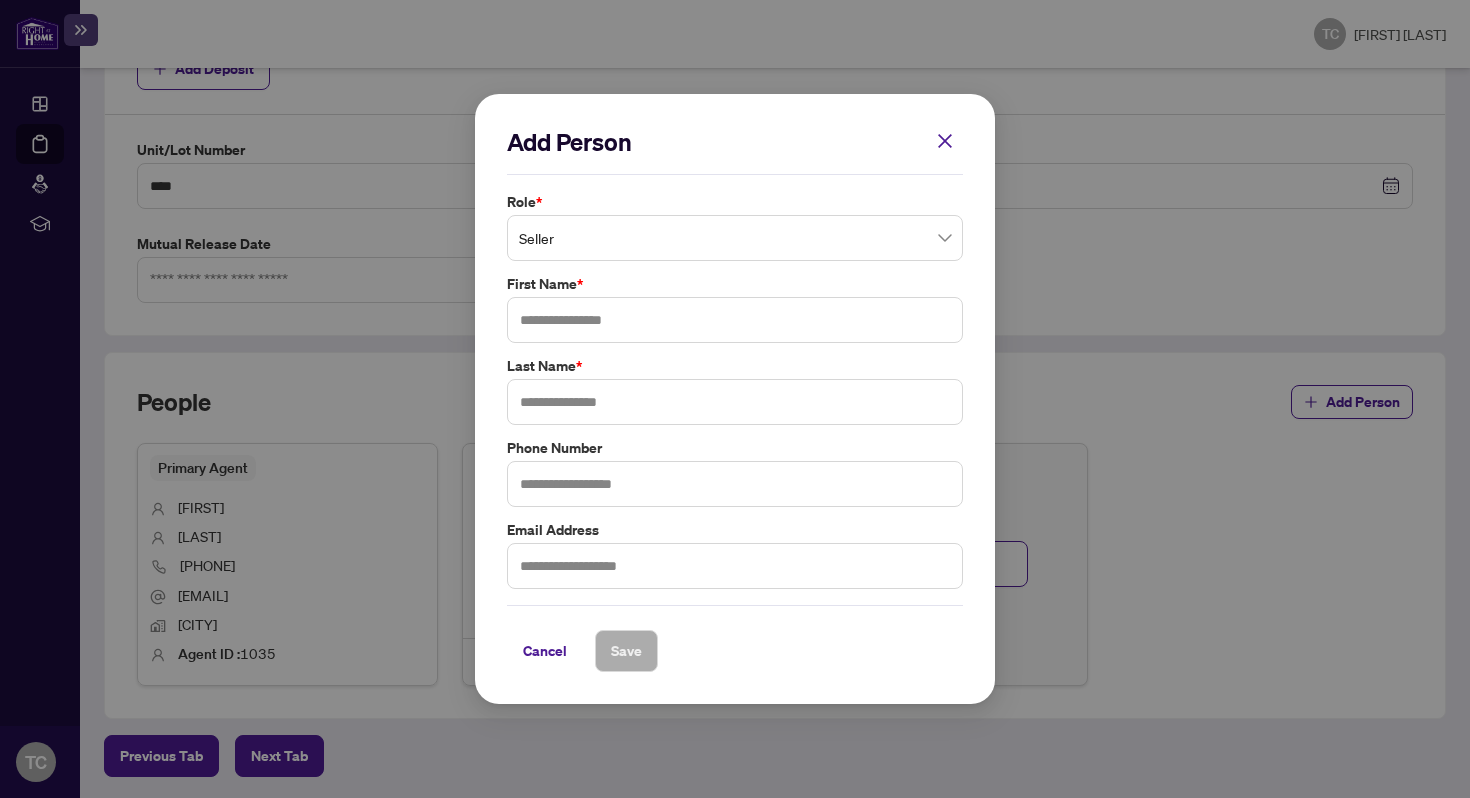 click on "Seller" at bounding box center [735, 238] 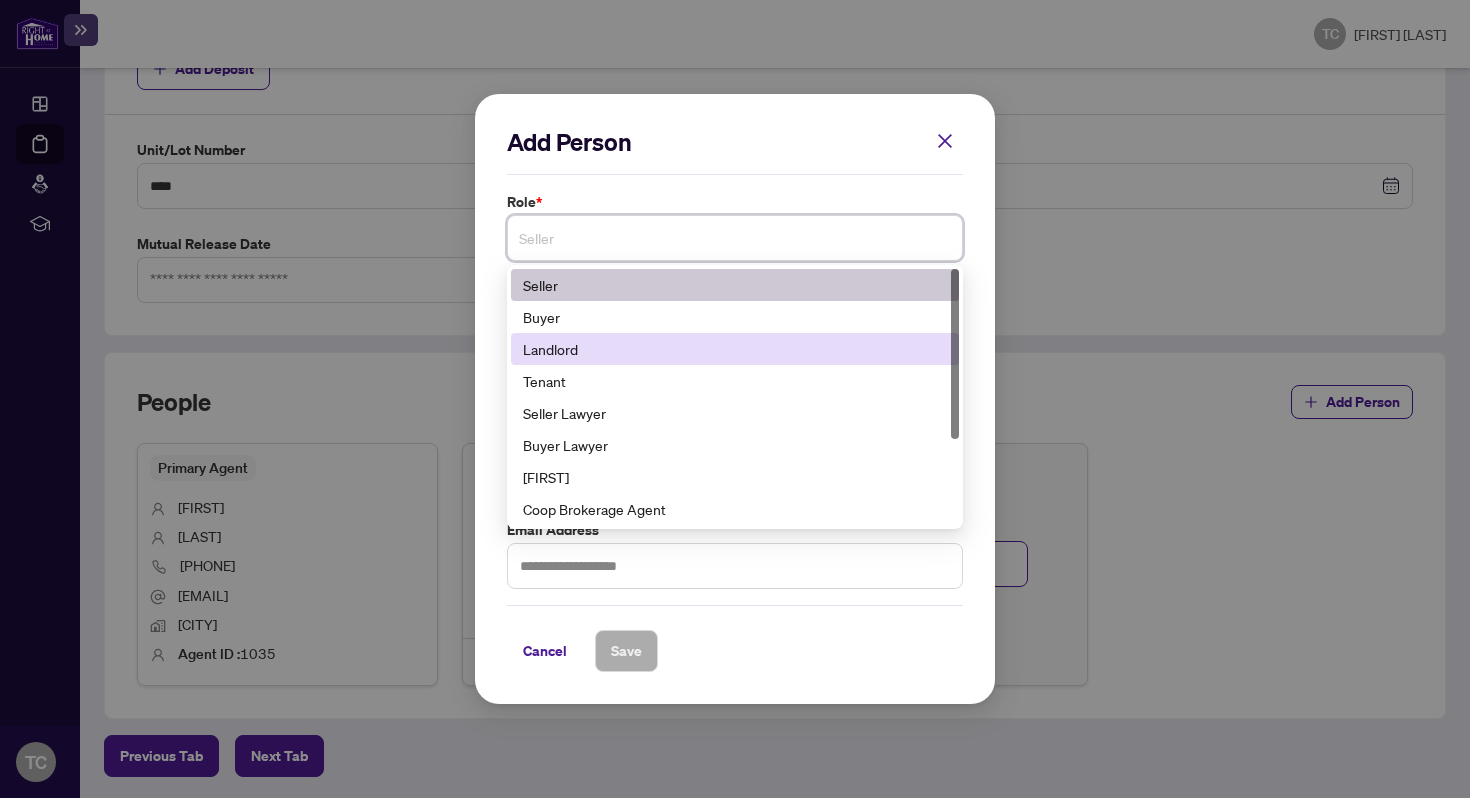 click on "Landlord" at bounding box center [735, 349] 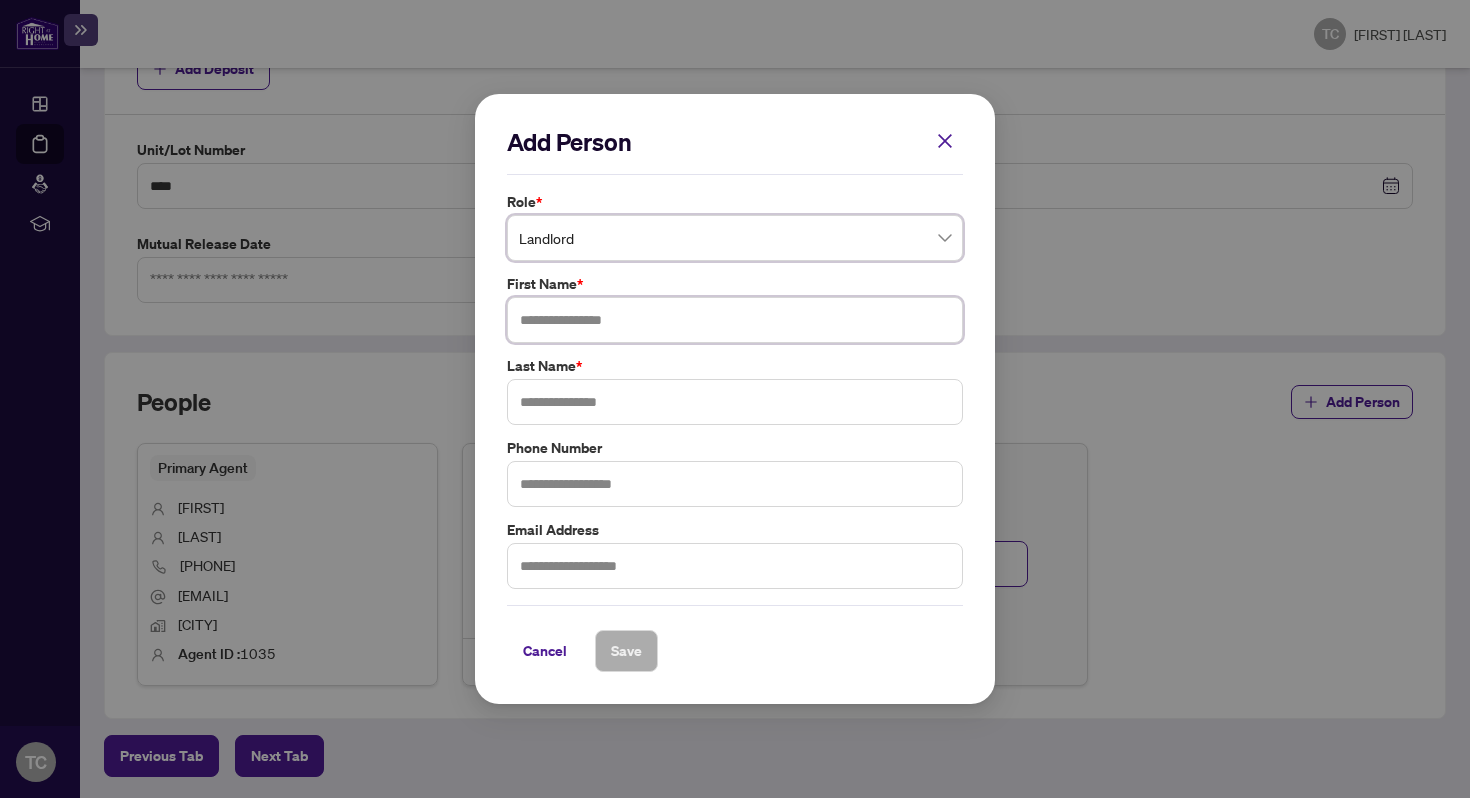 click at bounding box center [735, 320] 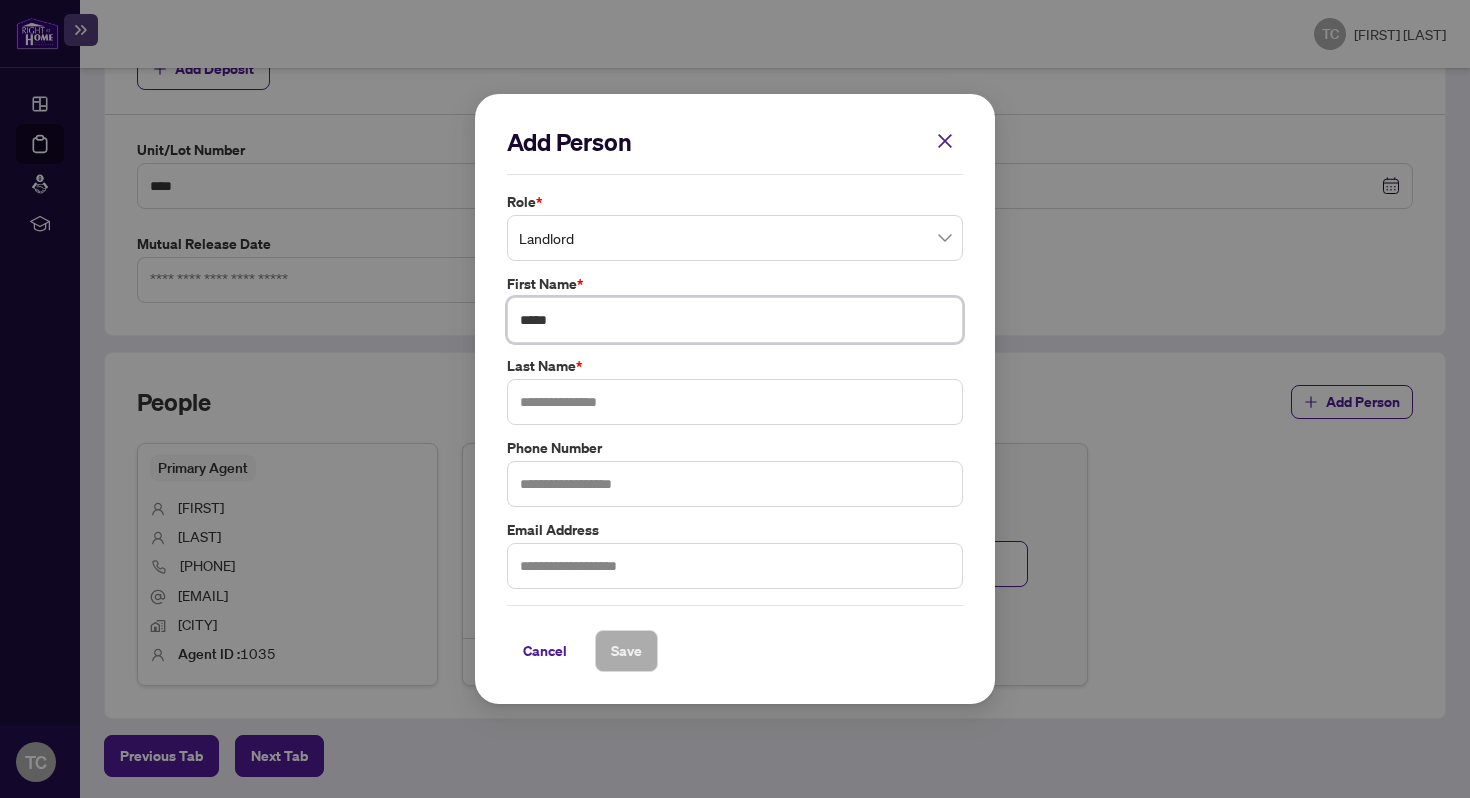 type on "*****" 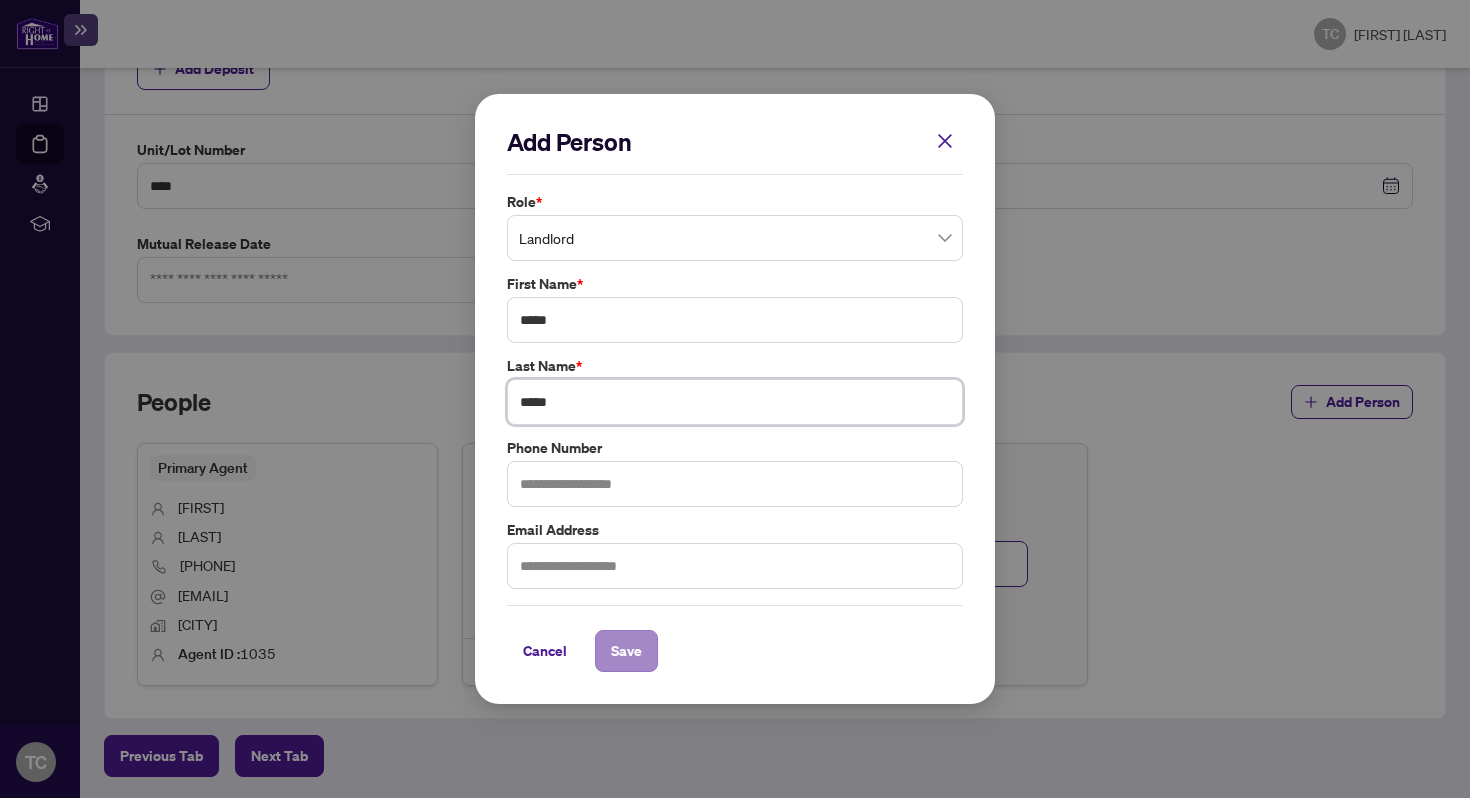 type on "*****" 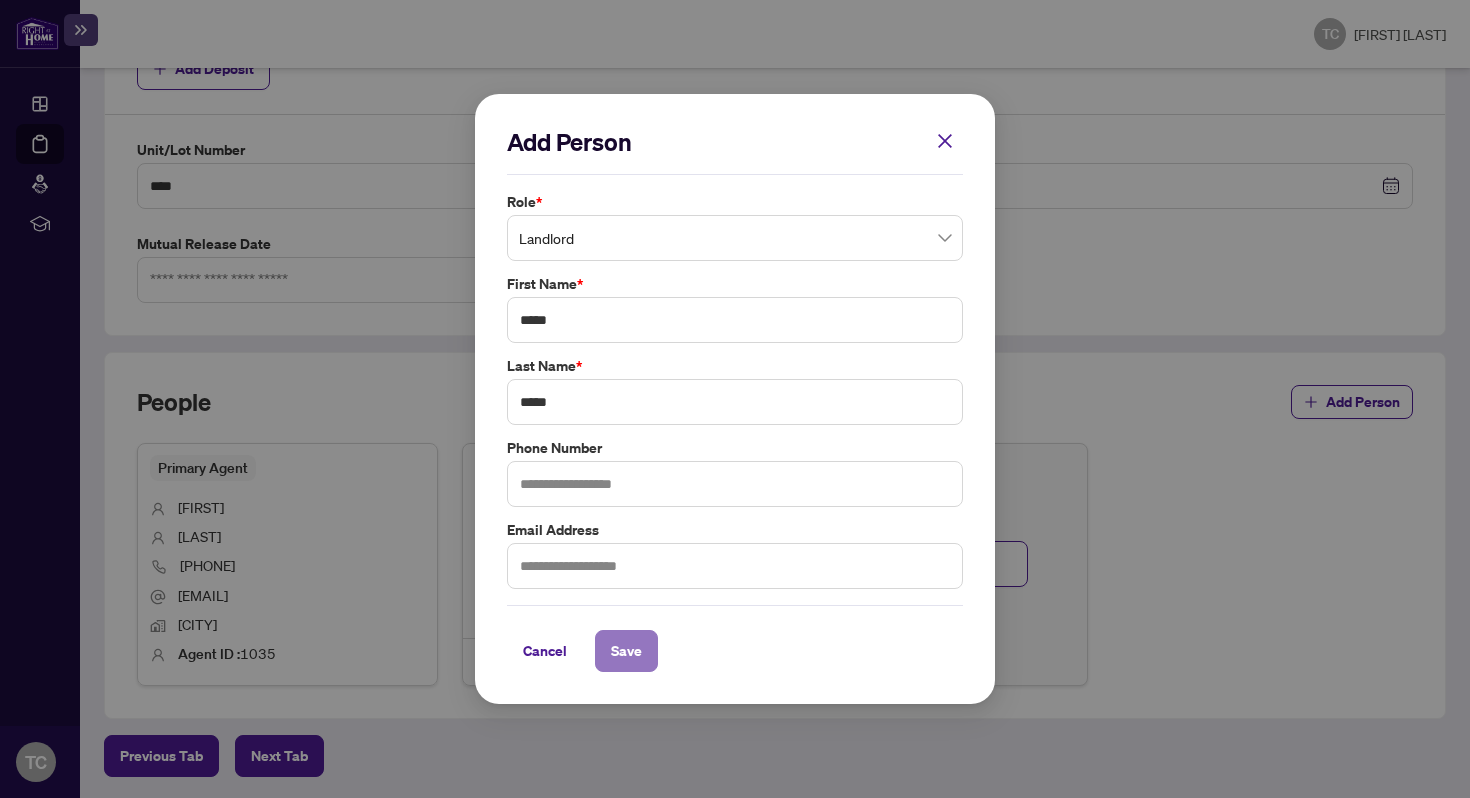 click on "Save" at bounding box center [626, 651] 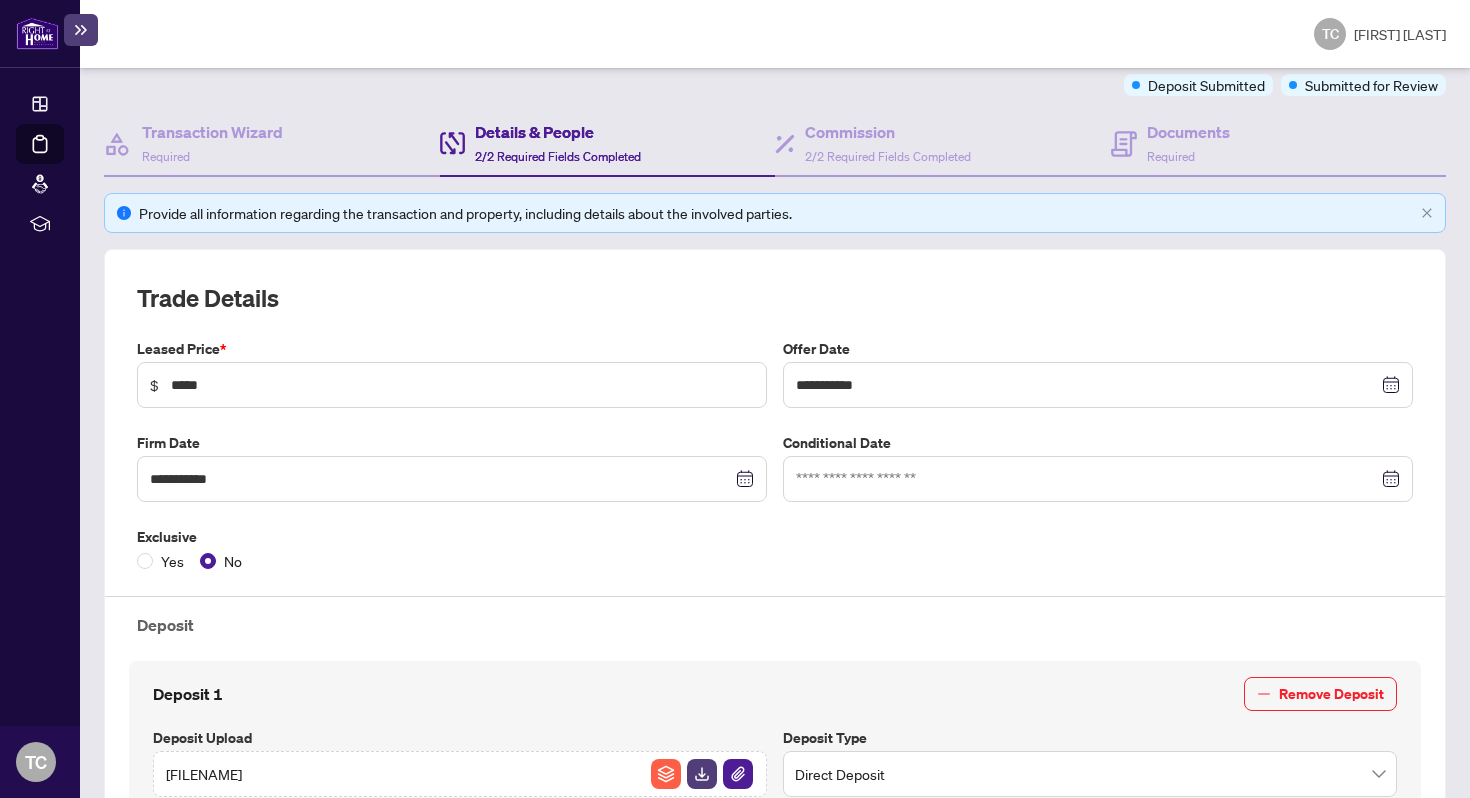 scroll, scrollTop: 163, scrollLeft: 0, axis: vertical 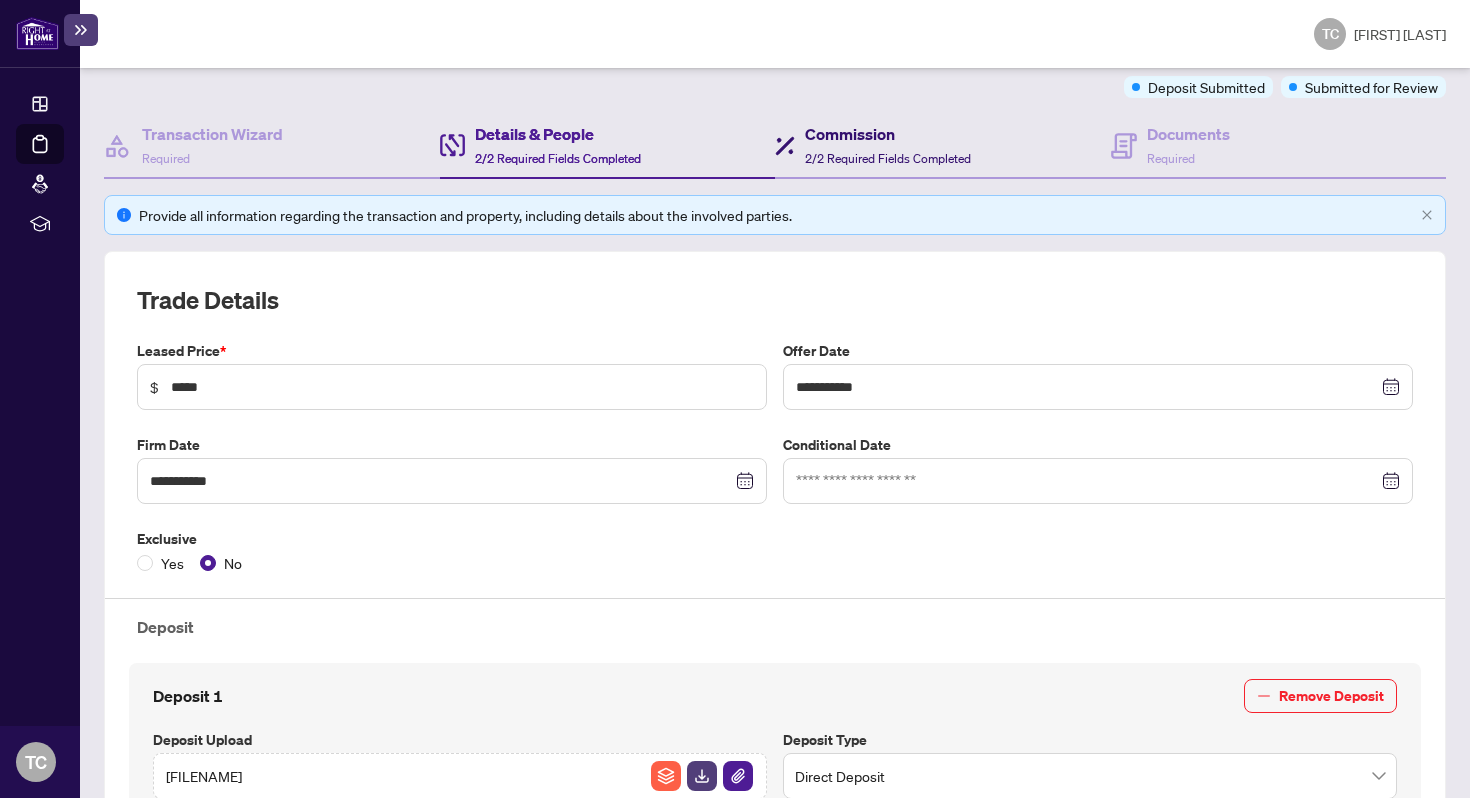 click on "Commission" at bounding box center (888, 134) 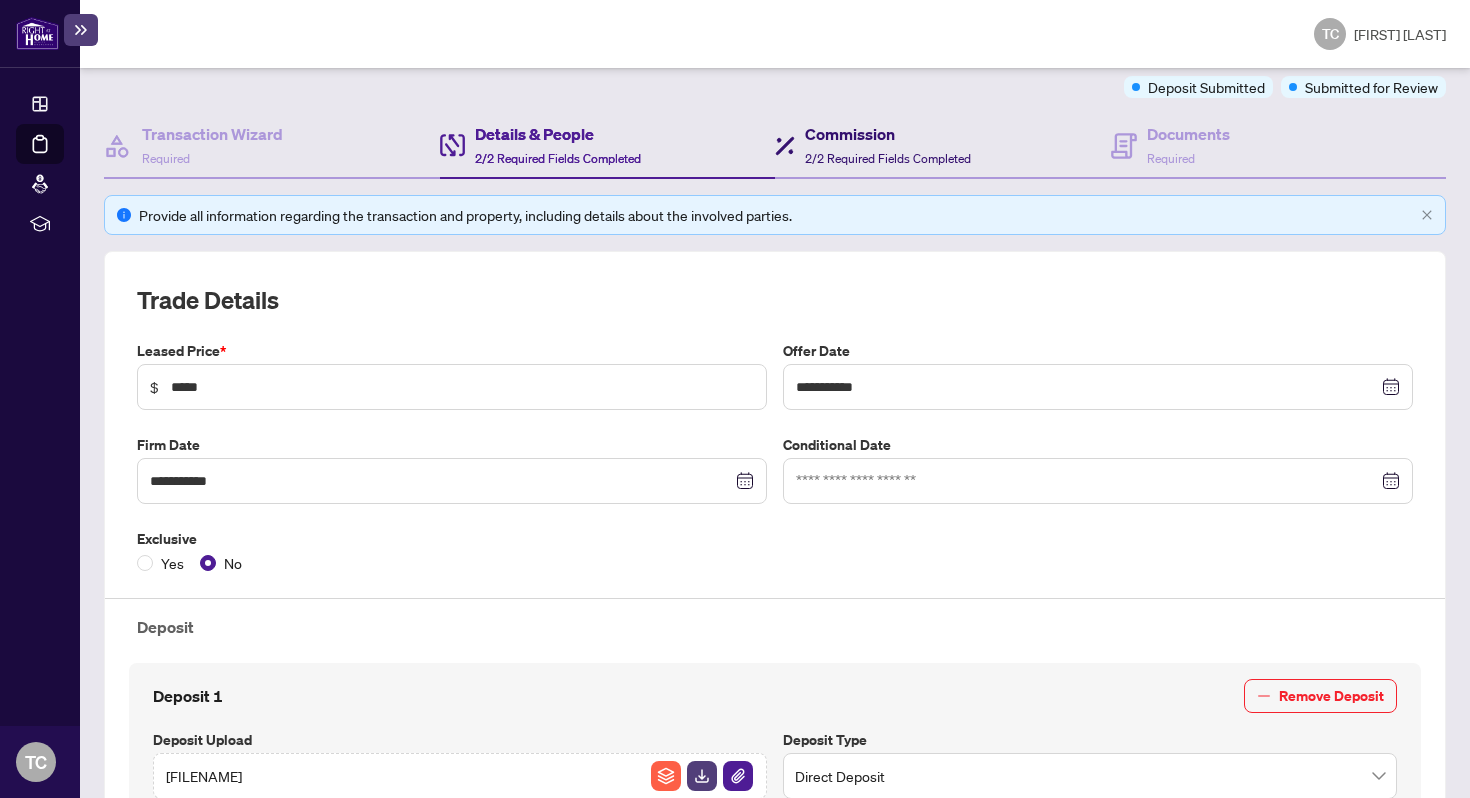 scroll, scrollTop: 0, scrollLeft: 0, axis: both 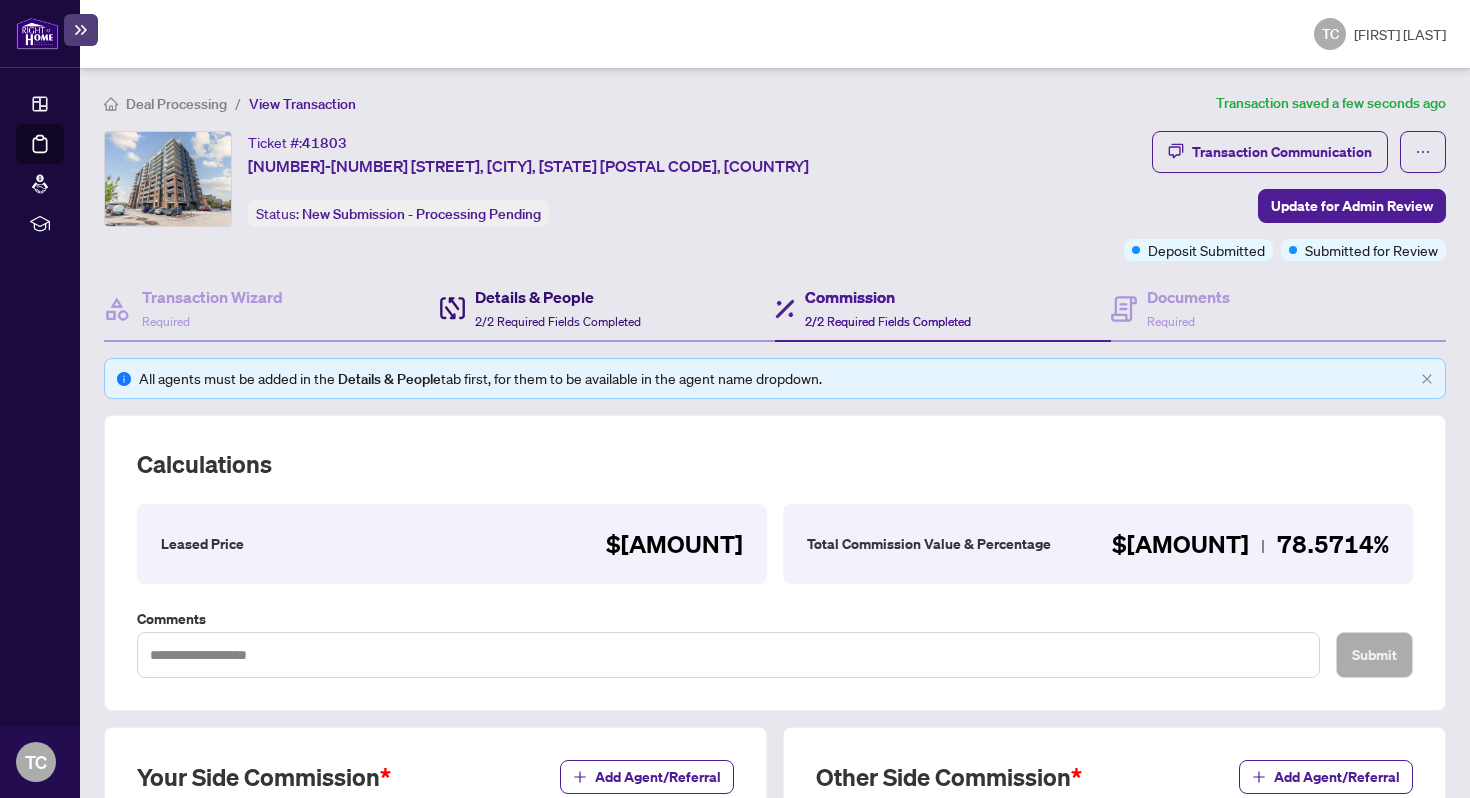 click on "Details & People" at bounding box center [558, 297] 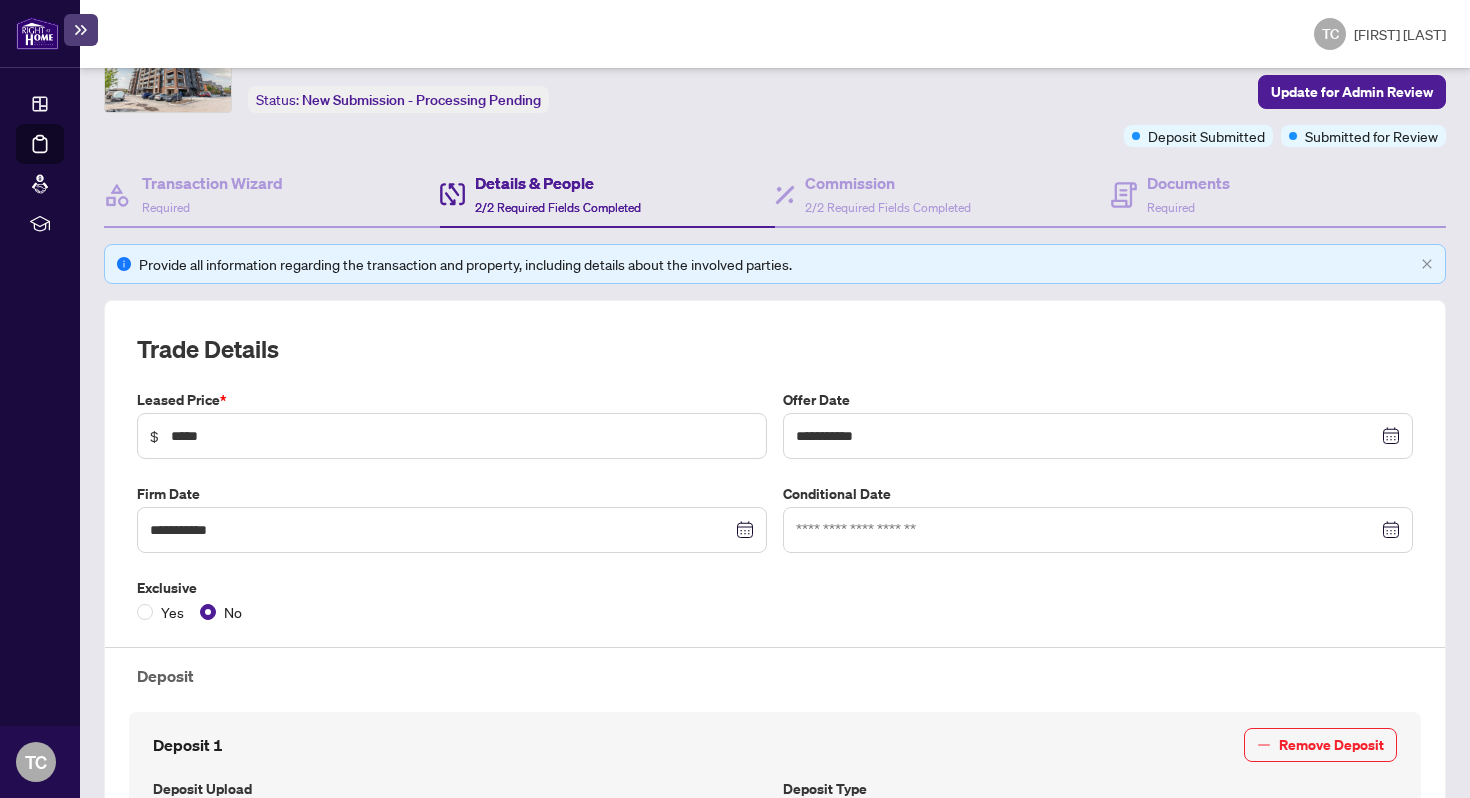 scroll, scrollTop: 0, scrollLeft: 0, axis: both 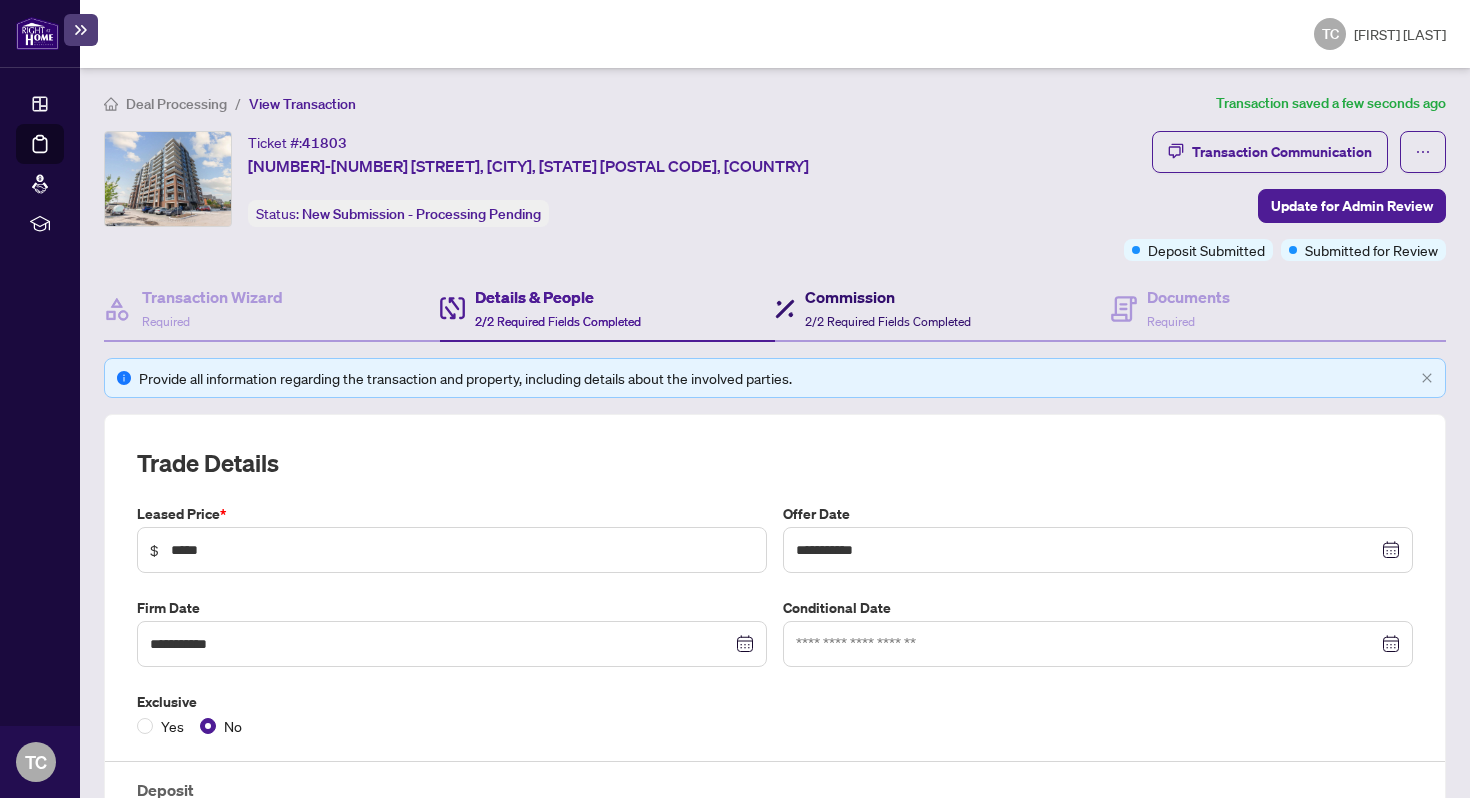 click on "Commission 2/2 Required Fields Completed" at bounding box center (888, 308) 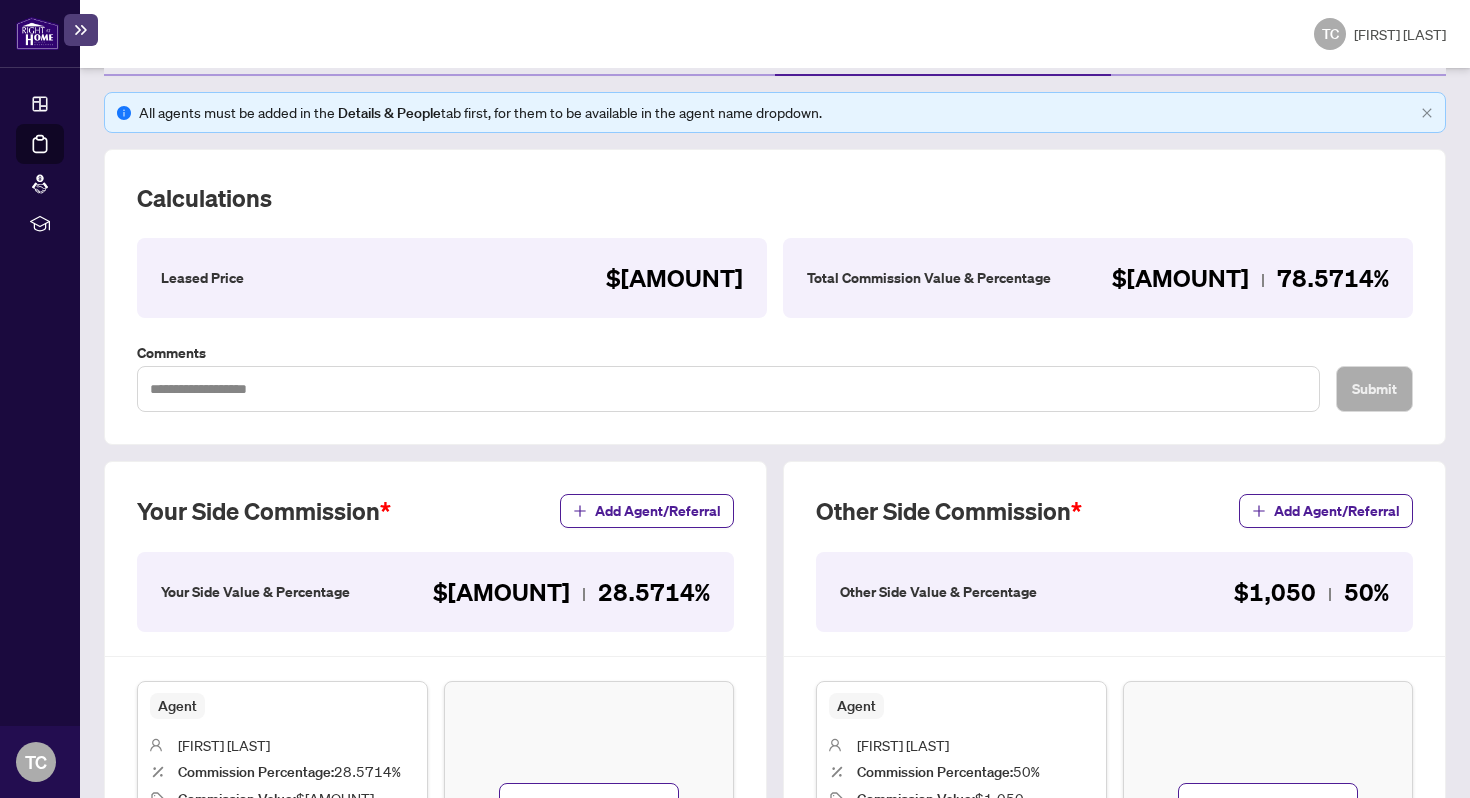 scroll, scrollTop: 144, scrollLeft: 0, axis: vertical 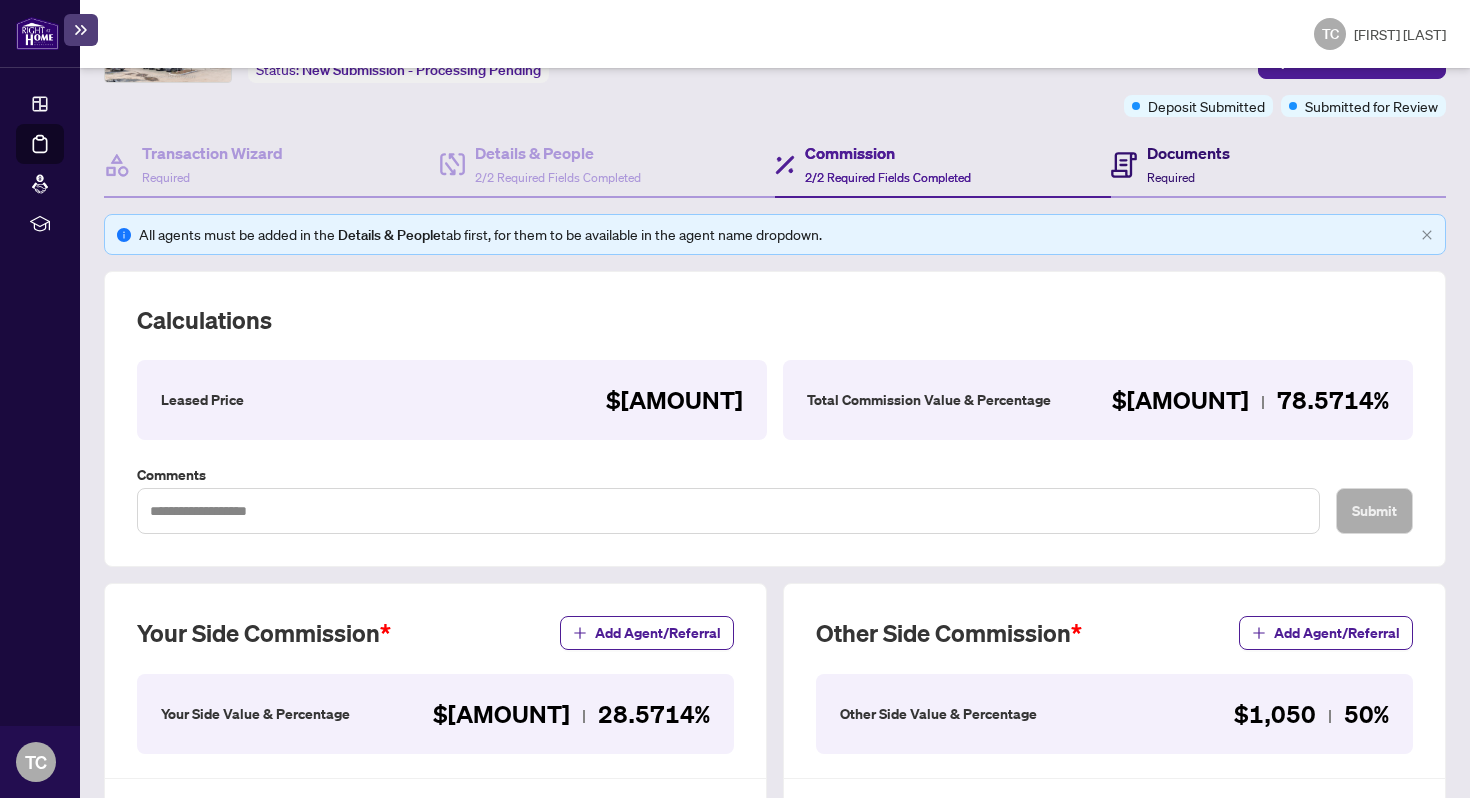 click on "Documents" at bounding box center (1188, 153) 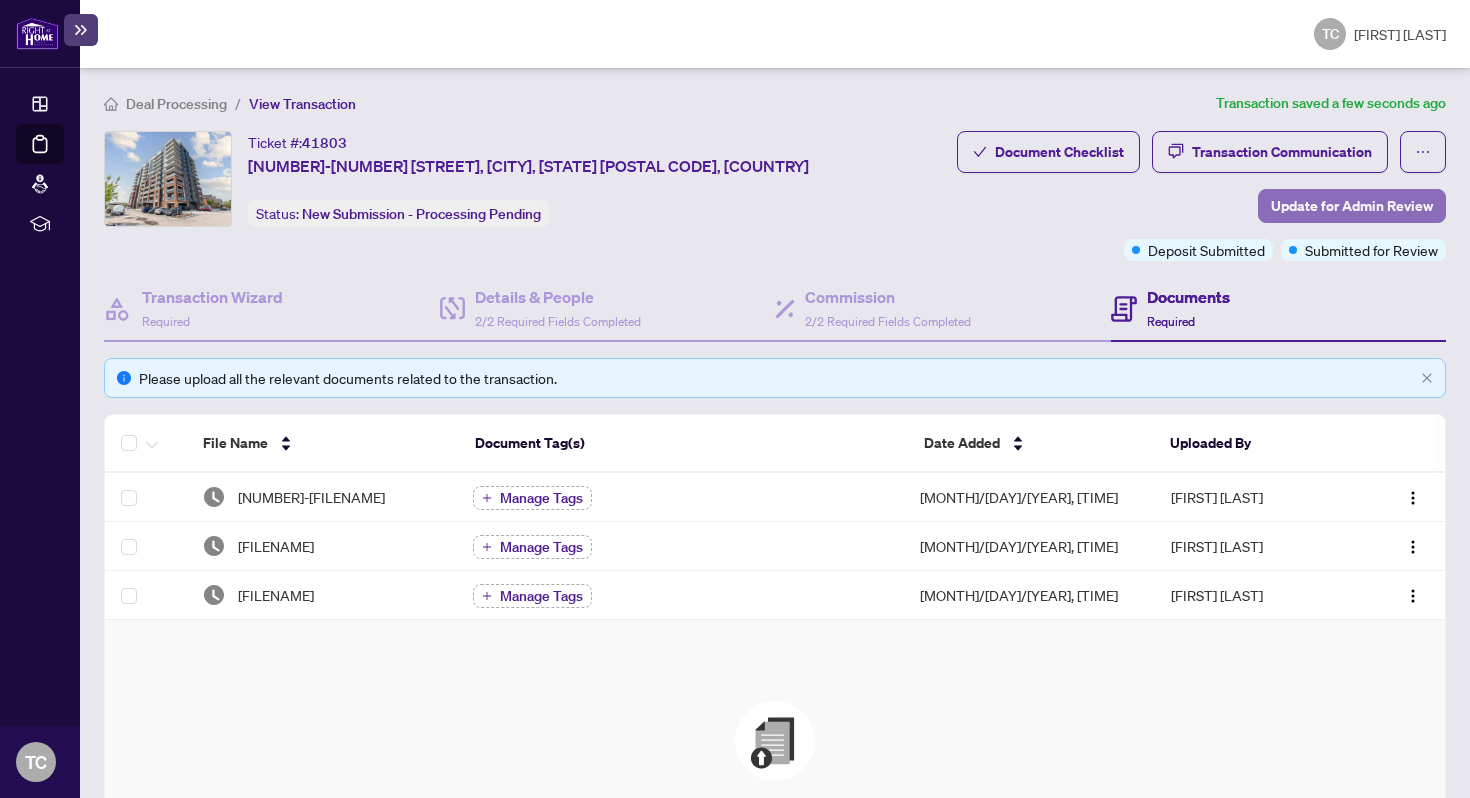 click on "Update for Admin Review" at bounding box center [1352, 206] 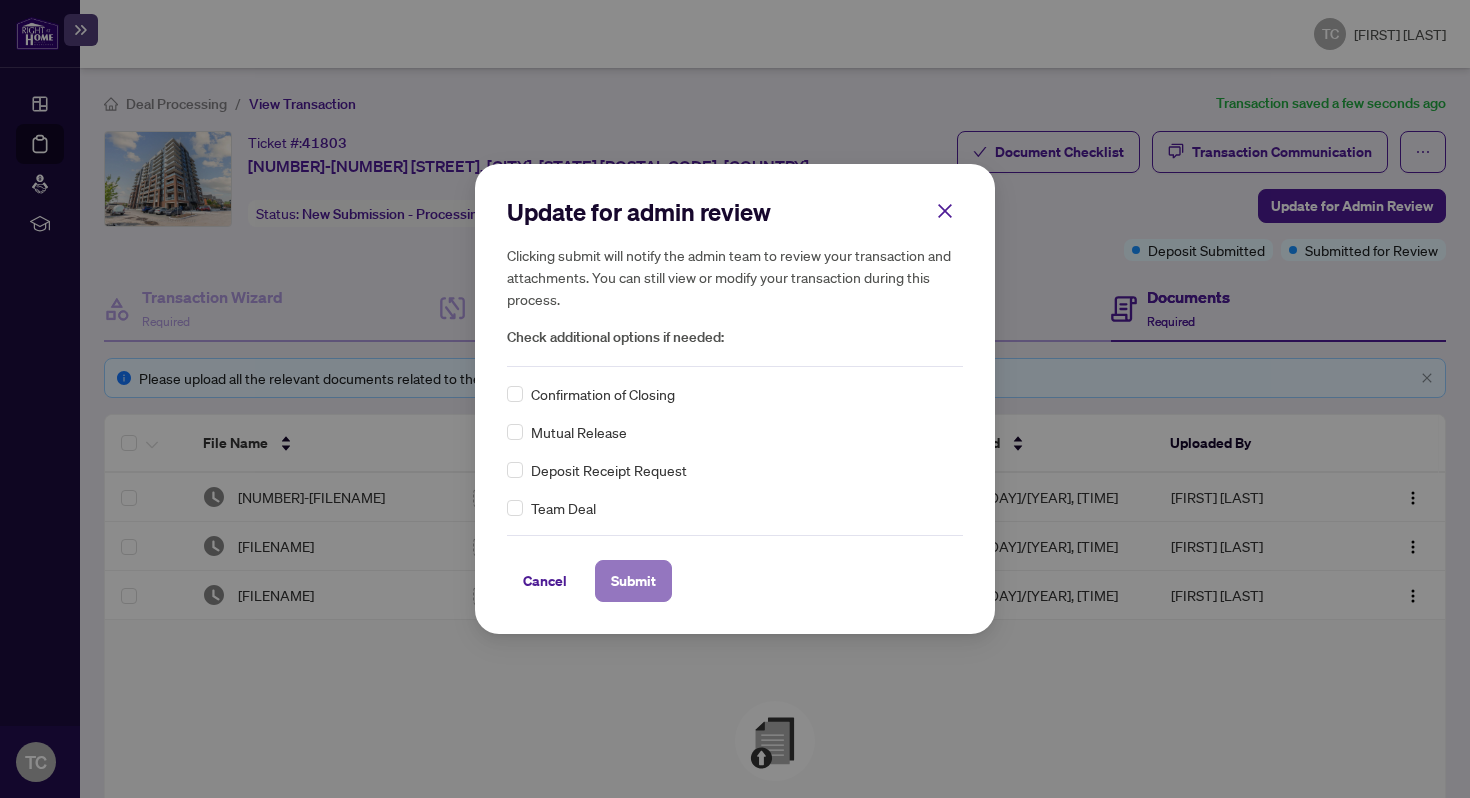 click on "Submit" at bounding box center (633, 581) 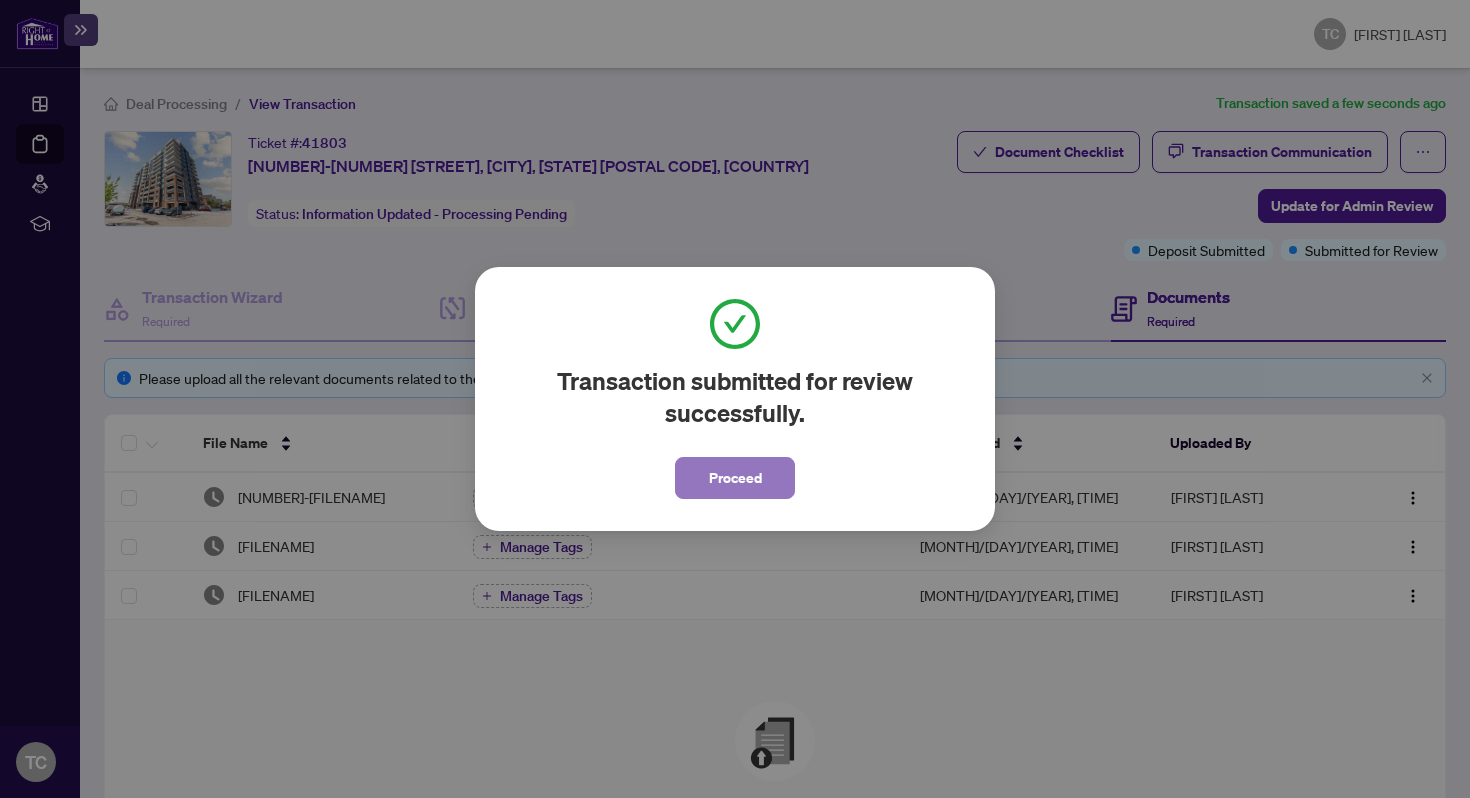 click on "Proceed" at bounding box center (735, 478) 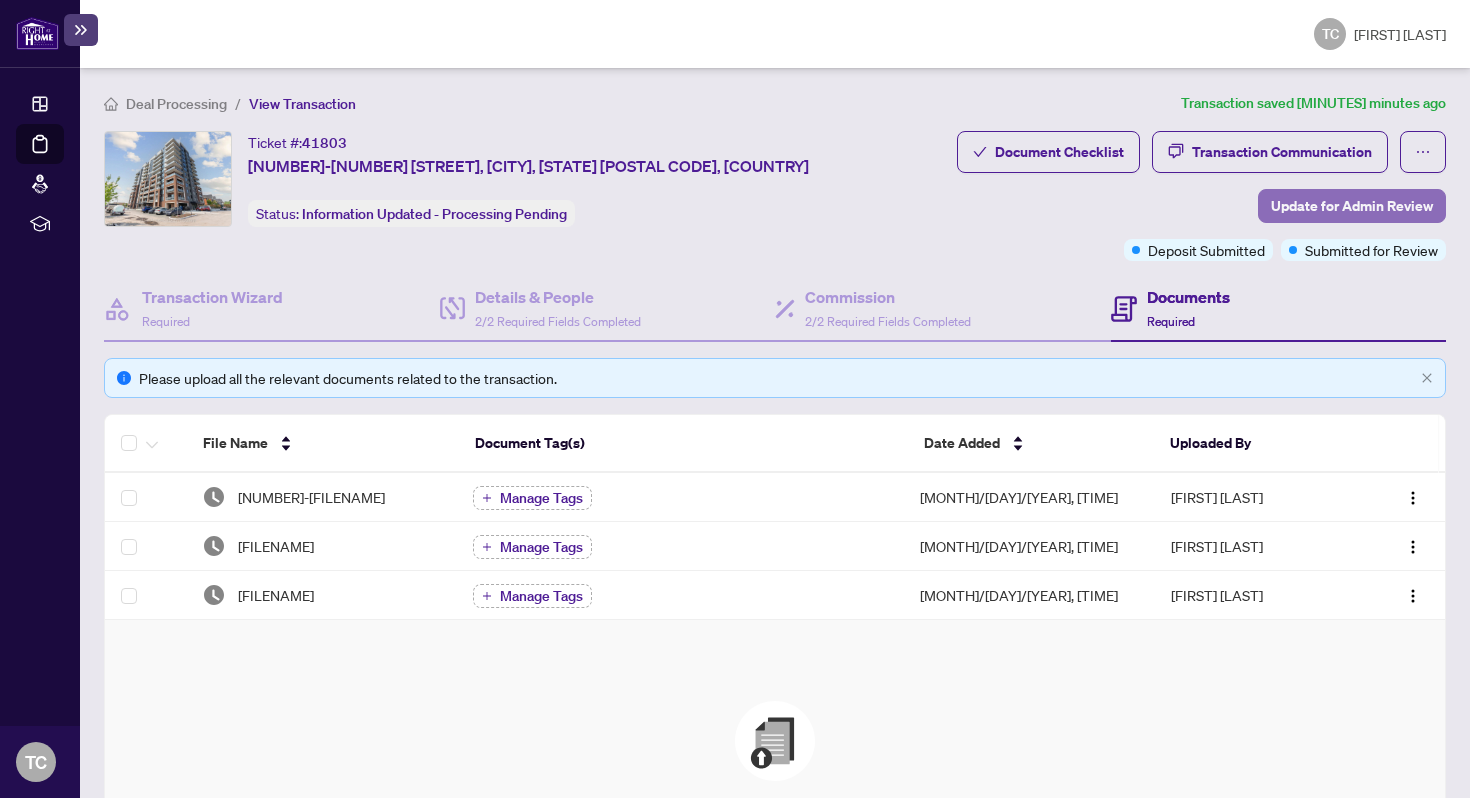click on "Update for Admin Review" at bounding box center (1352, 206) 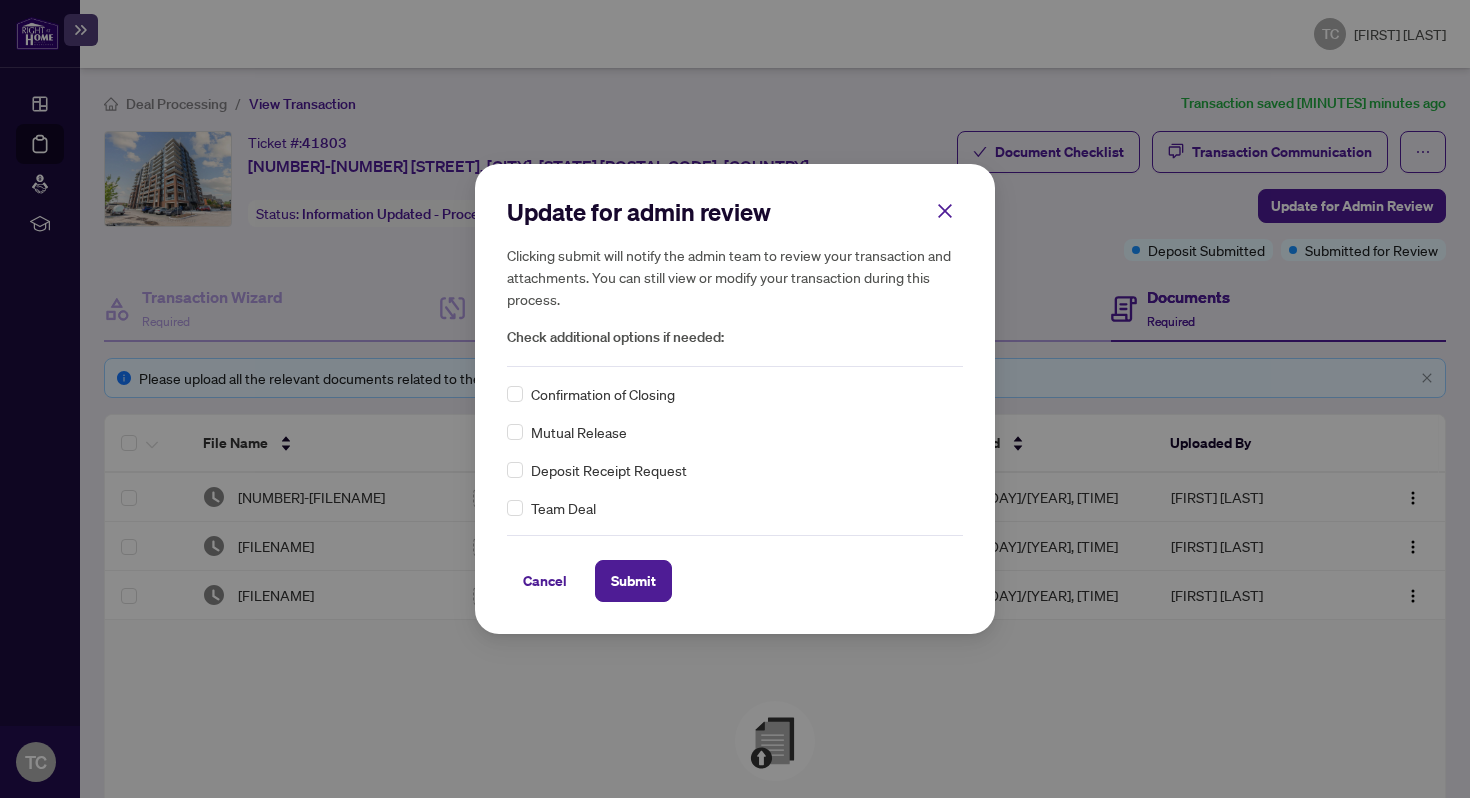 click on "Confirmation of Closing" at bounding box center (603, 394) 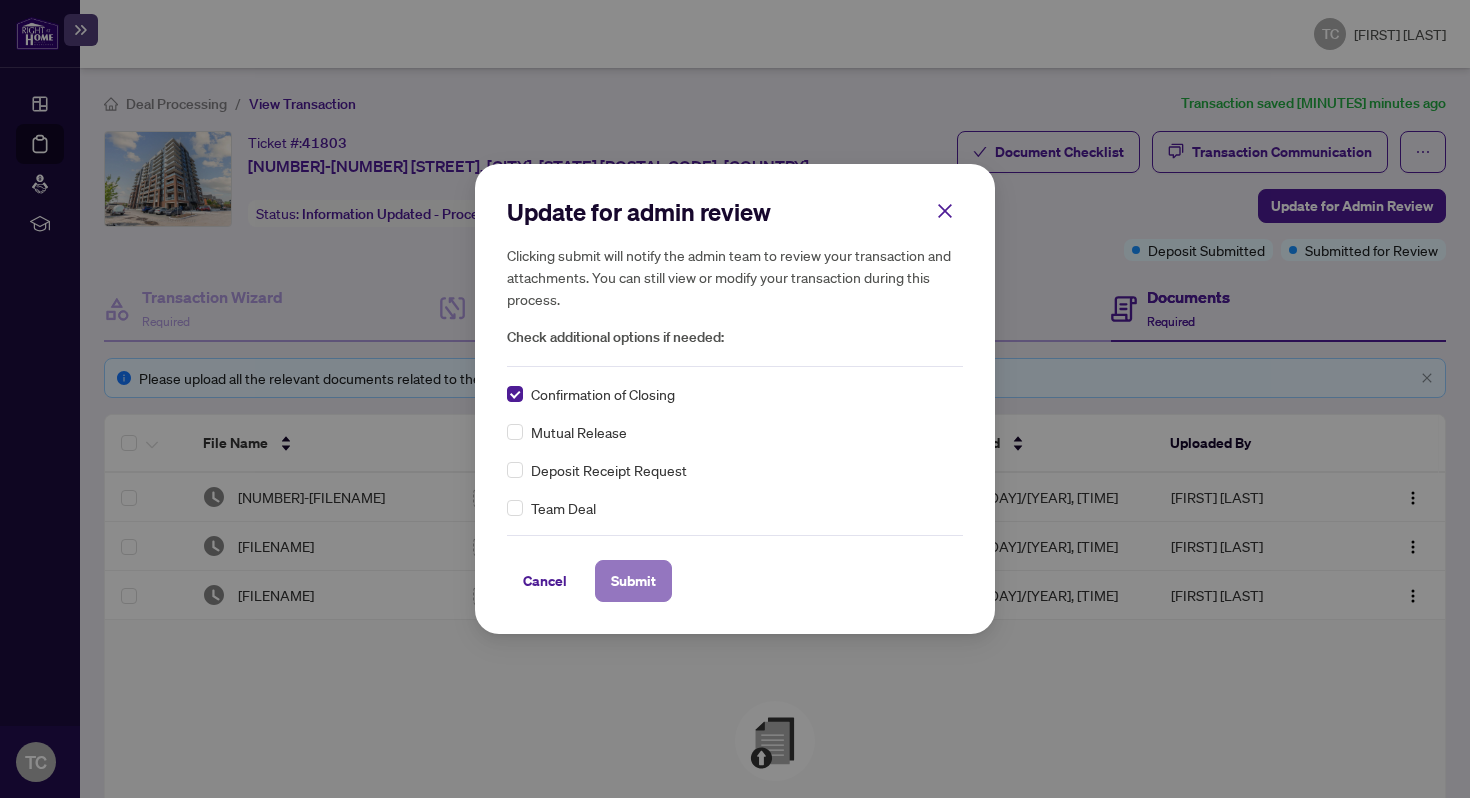 click on "Submit" at bounding box center [633, 581] 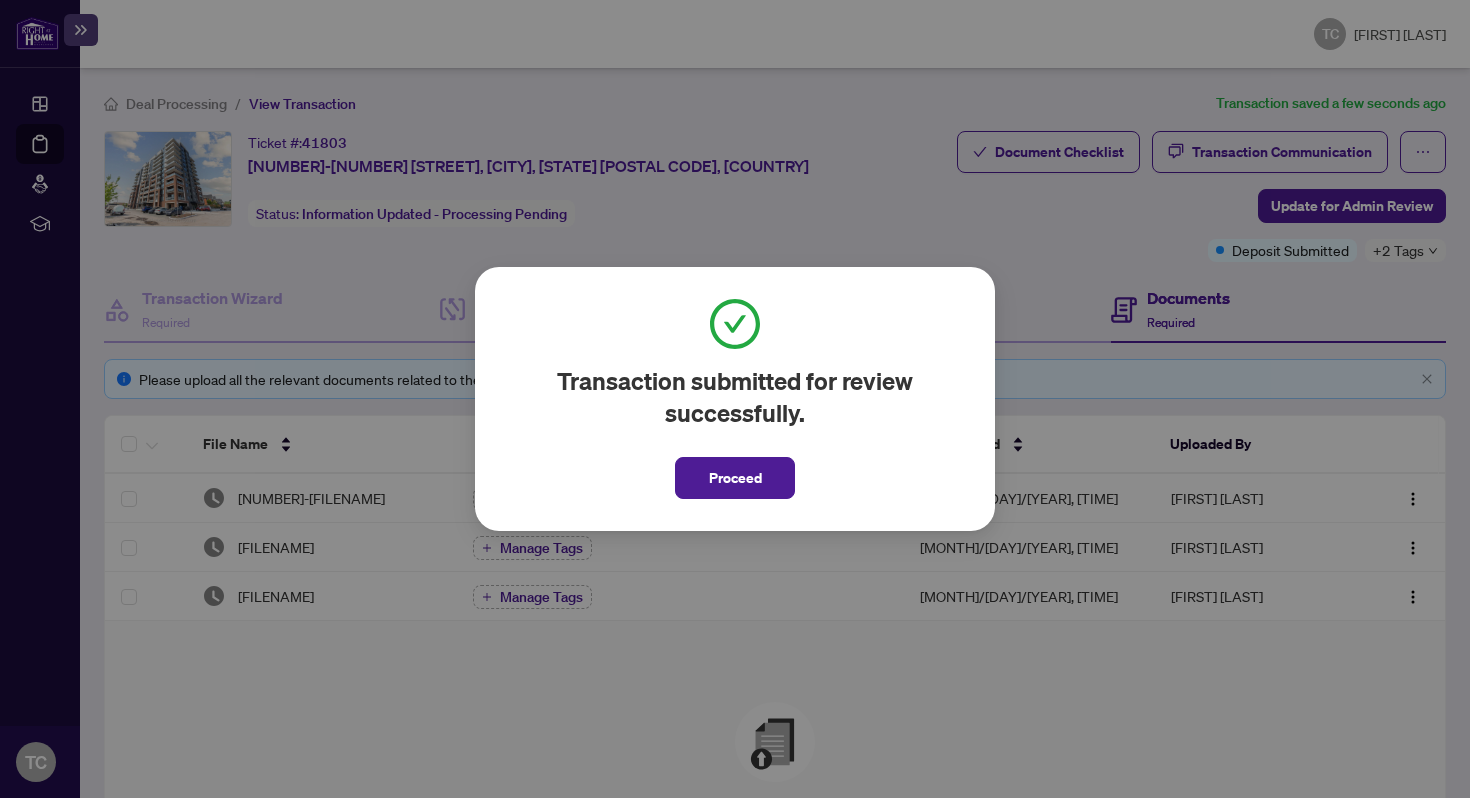 click on "Proceed" at bounding box center (735, 472) 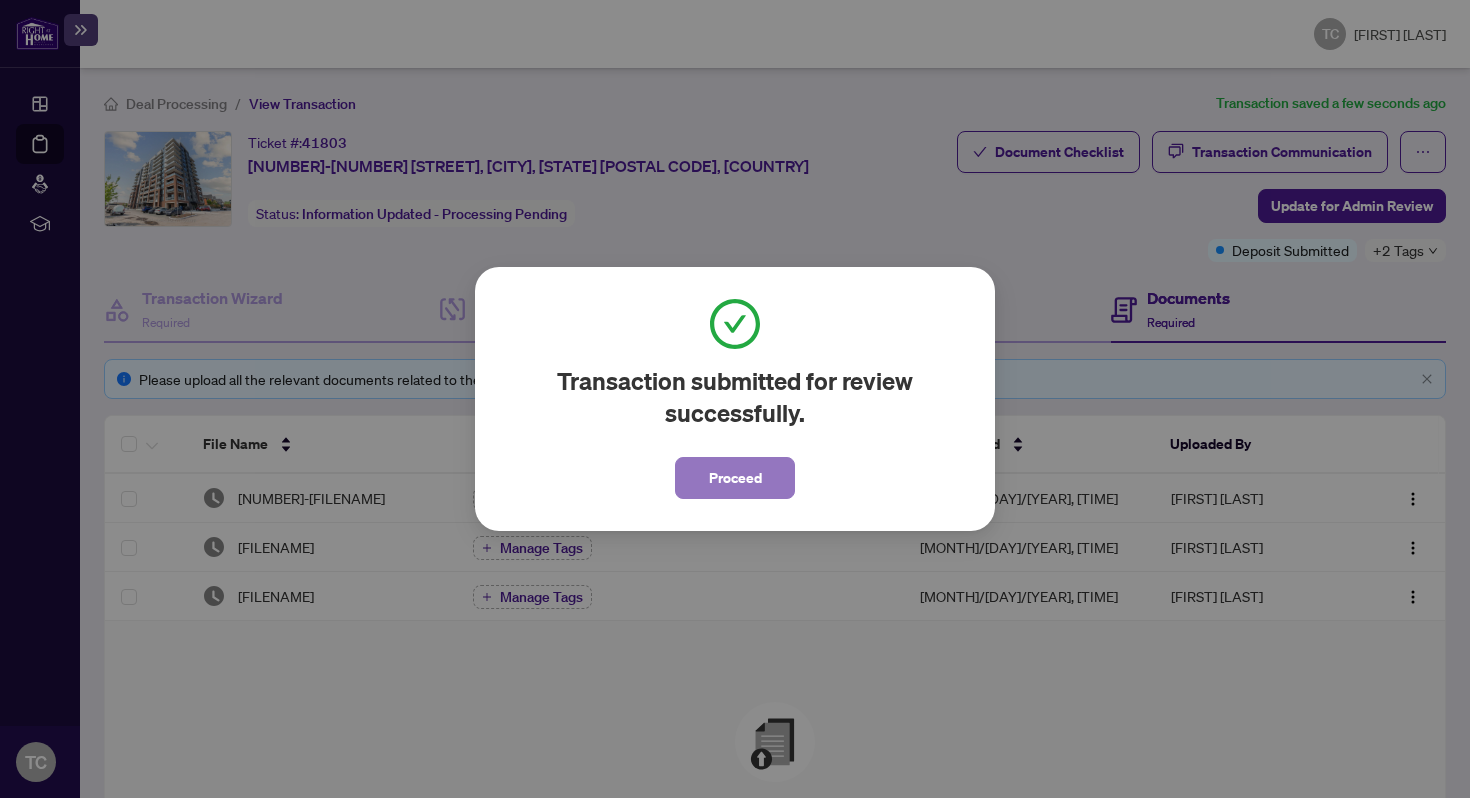 click on "Proceed" at bounding box center [735, 478] 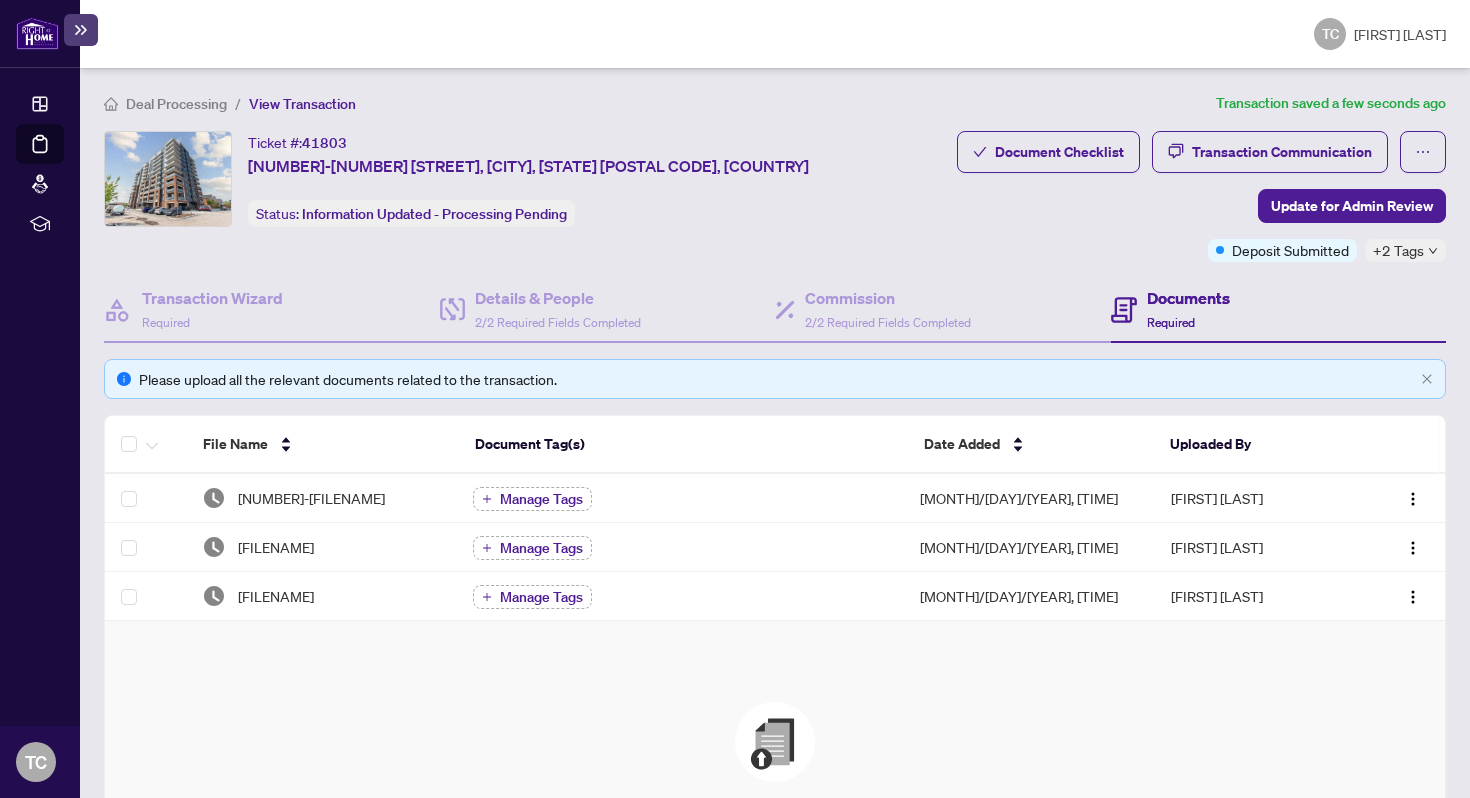 click at bounding box center [37, 33] 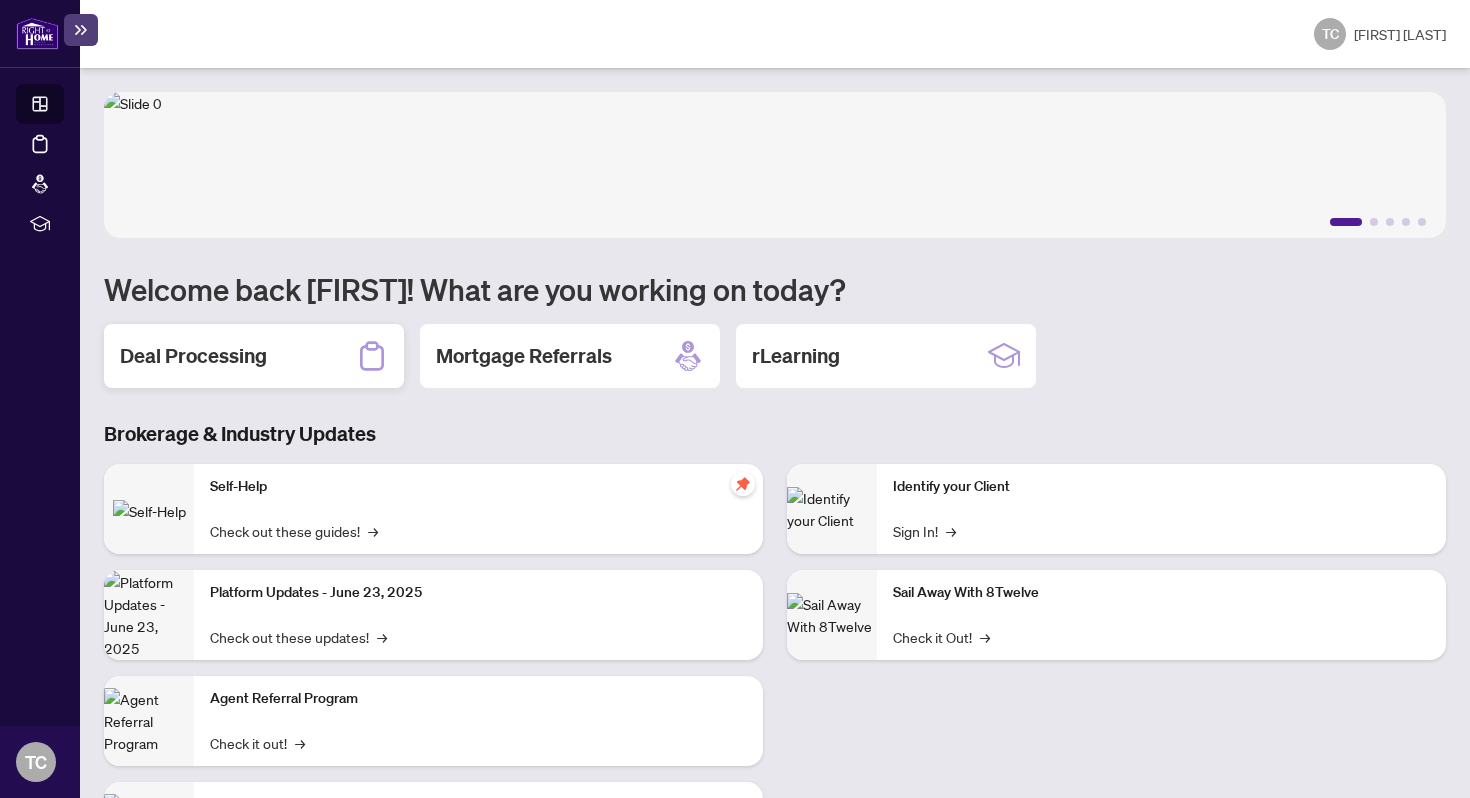 click on "Deal Processing" at bounding box center [254, 356] 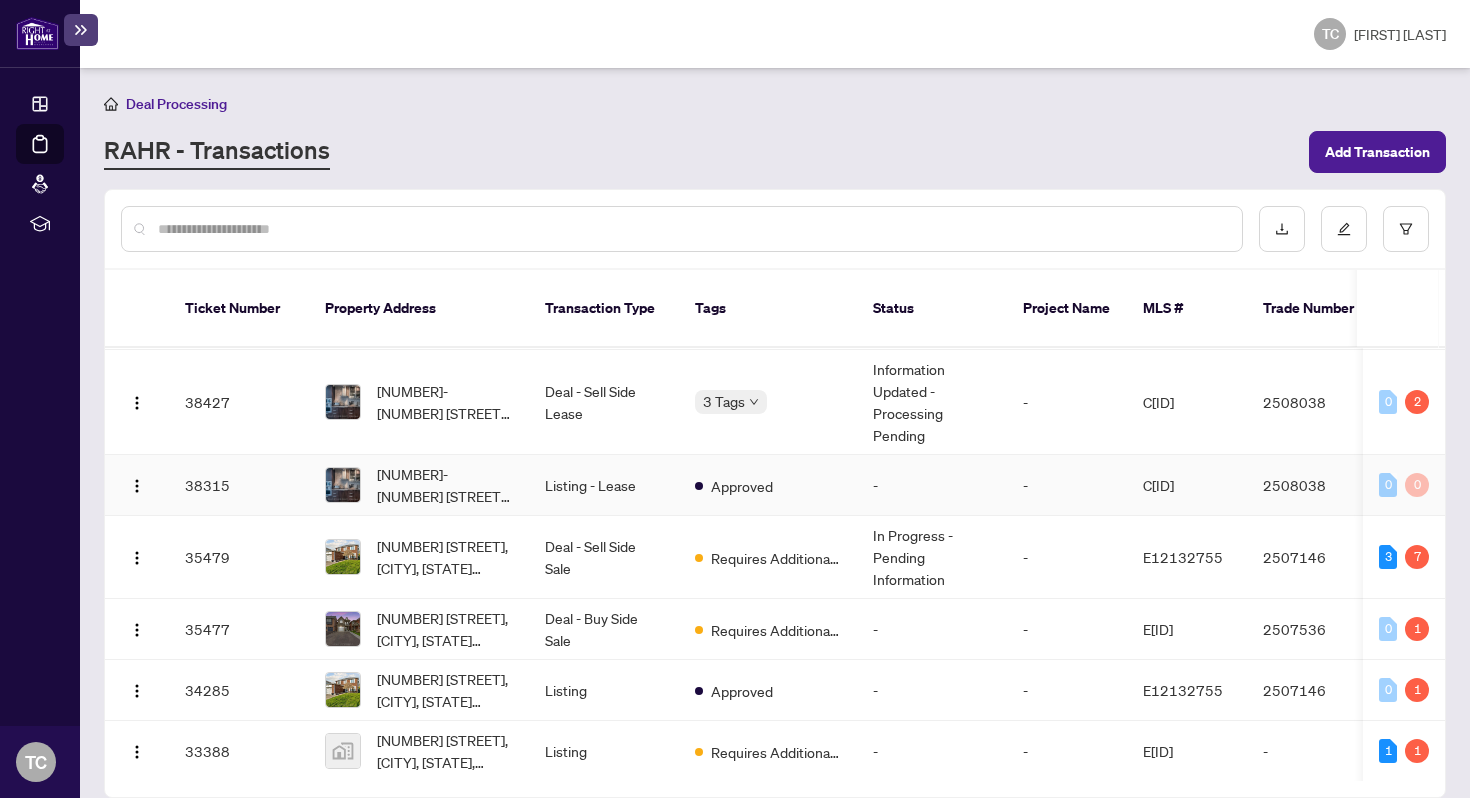 scroll, scrollTop: 0, scrollLeft: 0, axis: both 